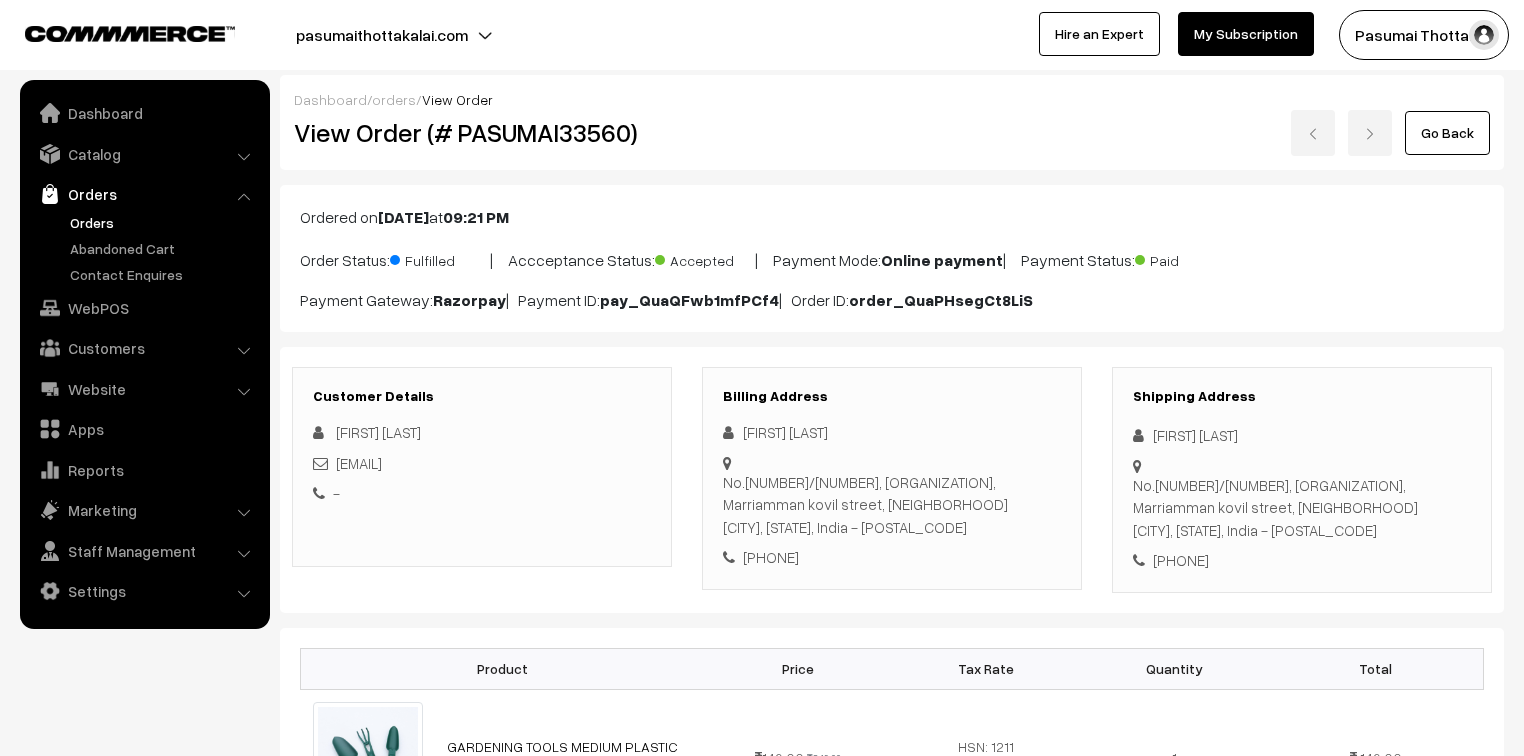scroll, scrollTop: 0, scrollLeft: 0, axis: both 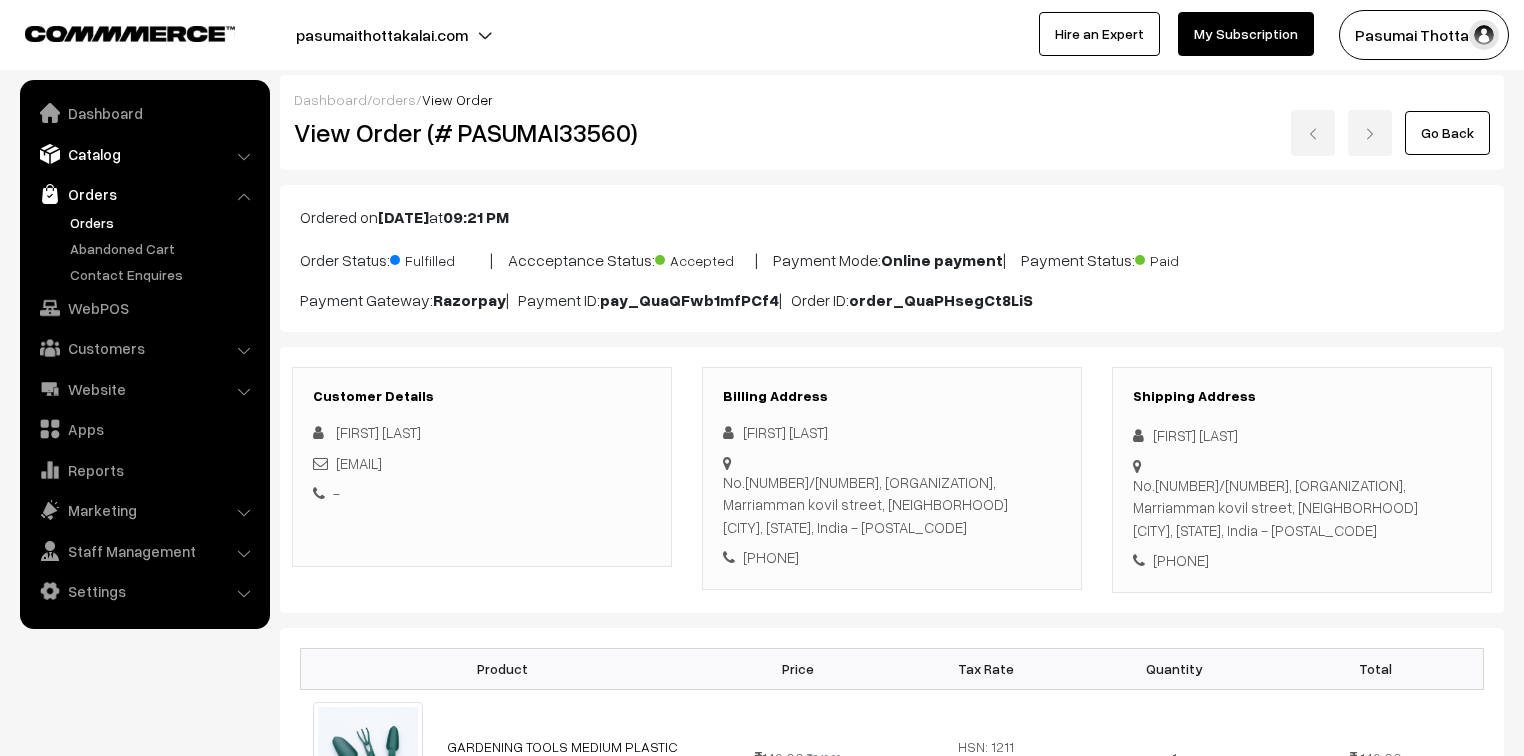 click on "Catalog" at bounding box center (144, 154) 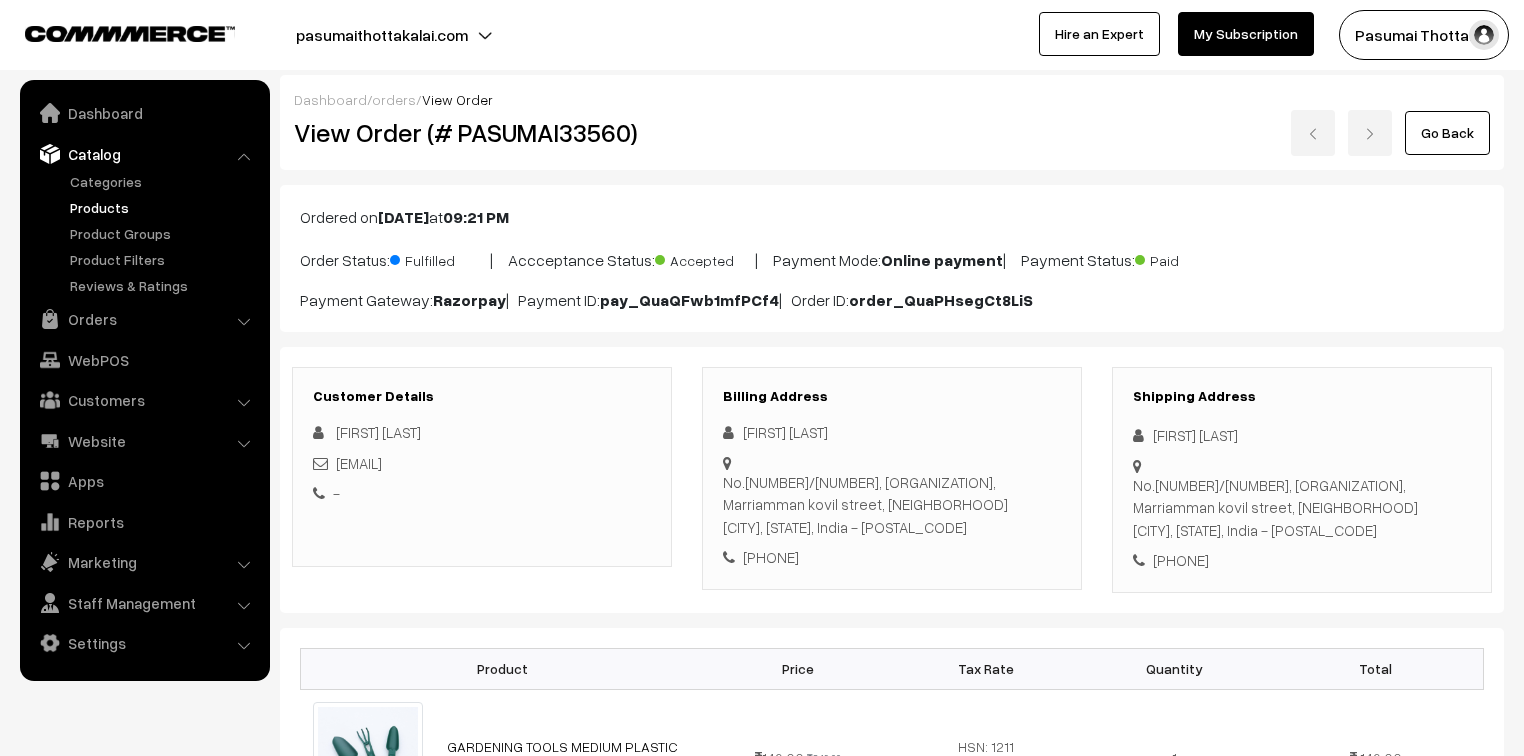 click on "Products" at bounding box center [164, 207] 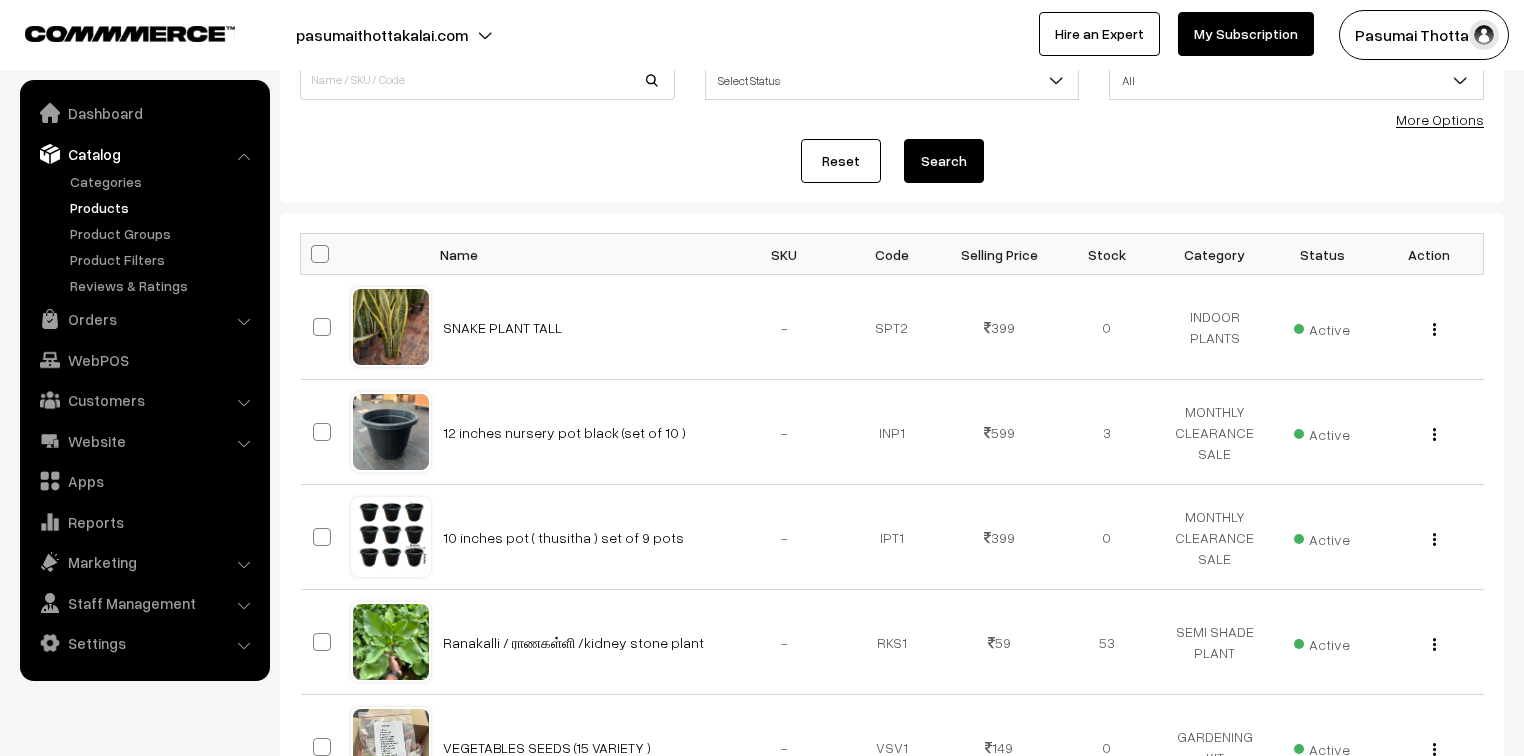 scroll, scrollTop: 0, scrollLeft: 0, axis: both 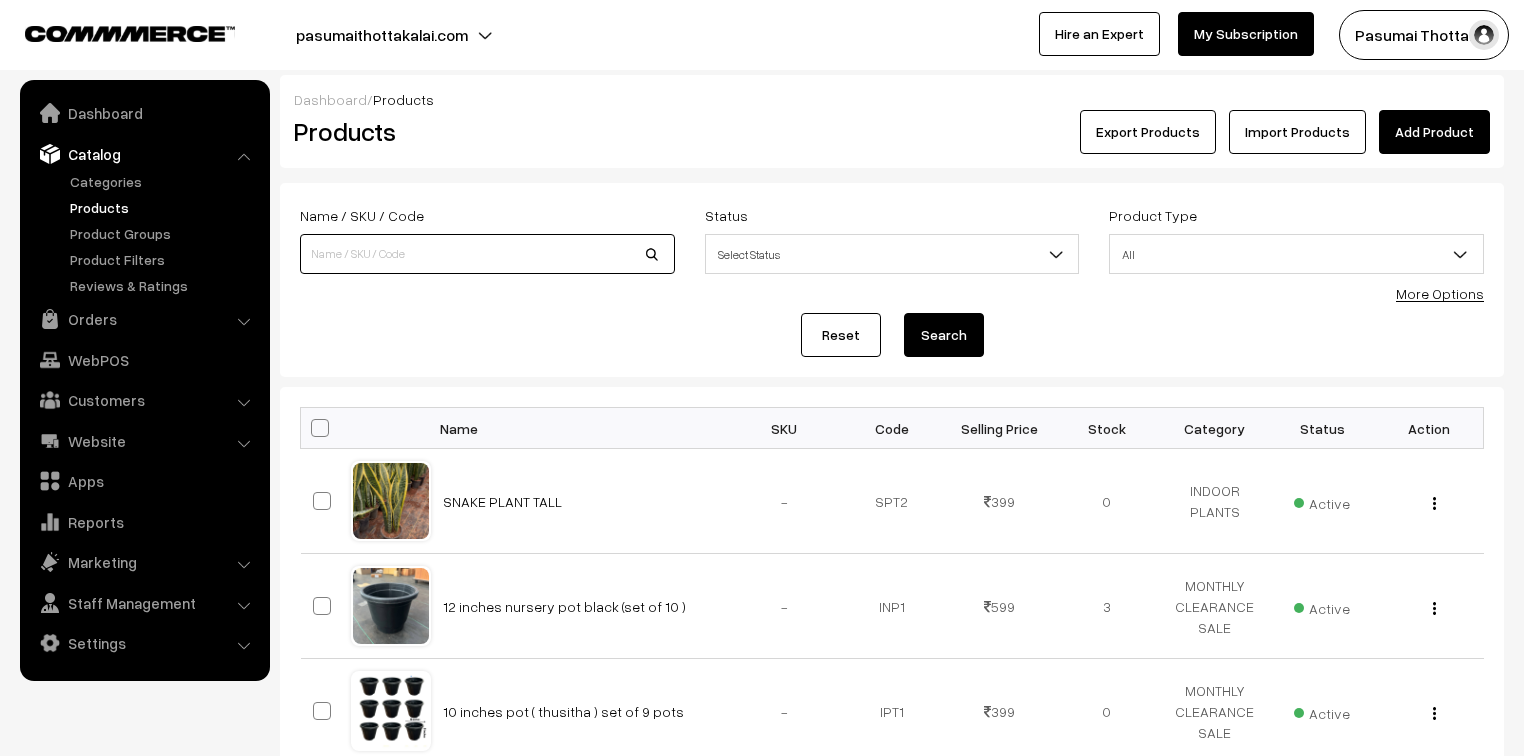 click at bounding box center (487, 254) 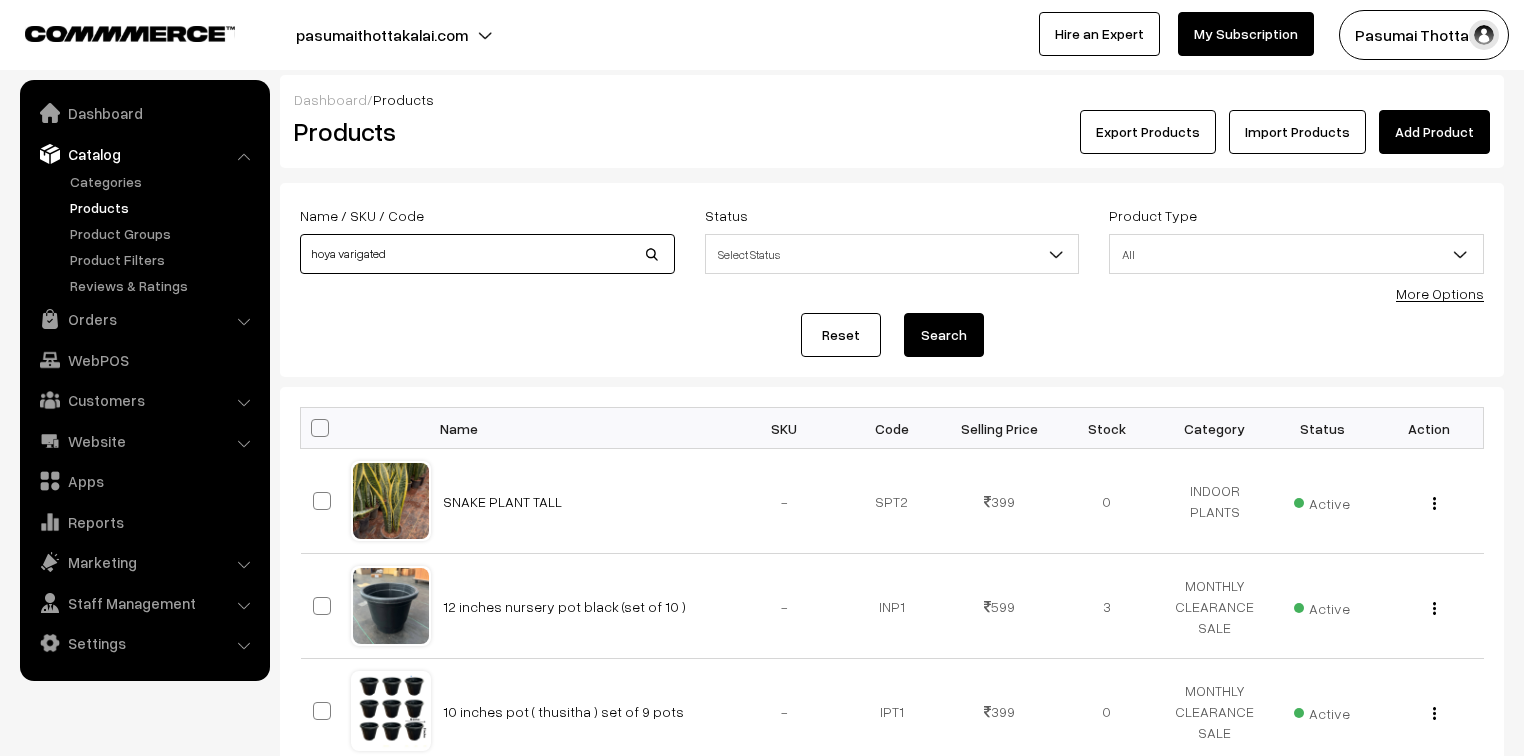 type on "hoya varigated" 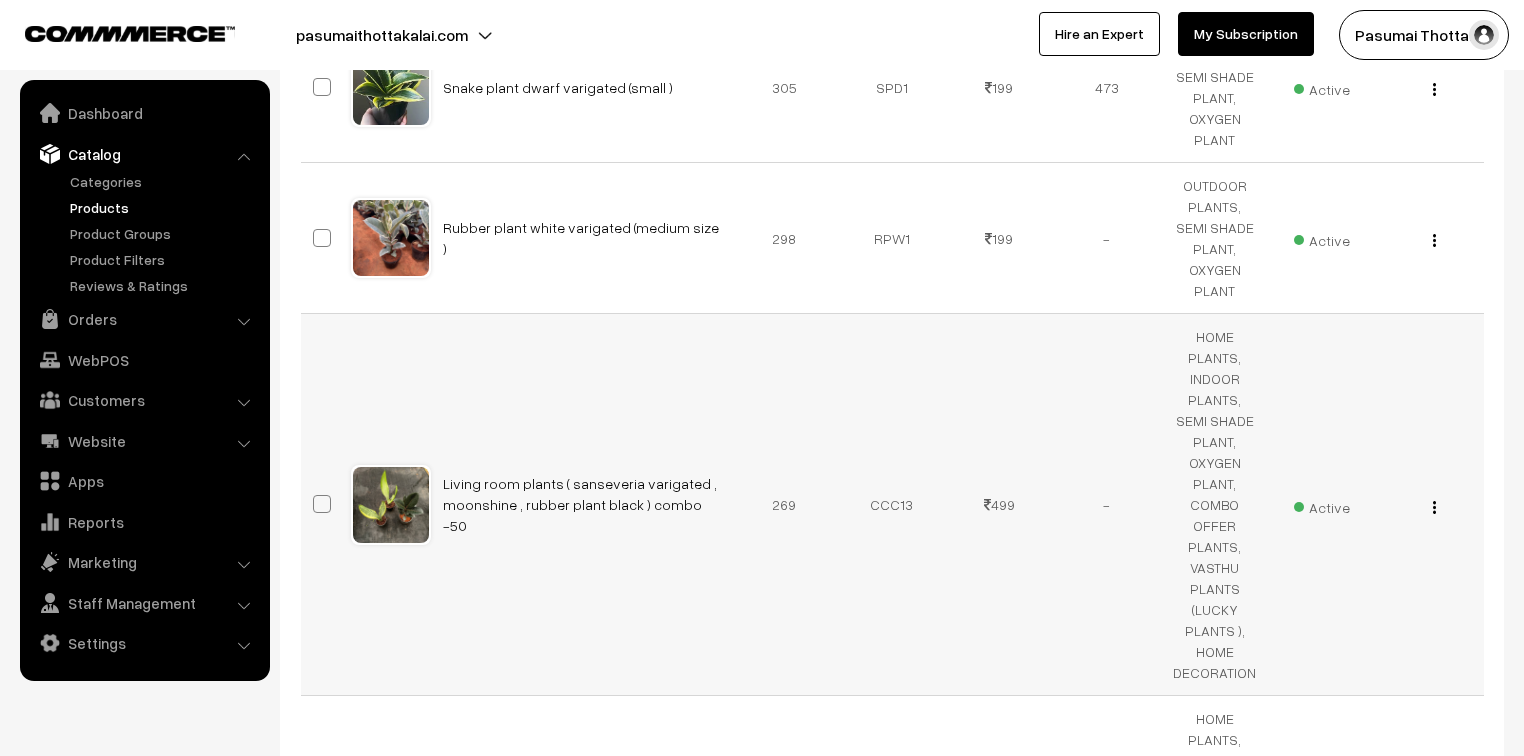 scroll, scrollTop: 1920, scrollLeft: 0, axis: vertical 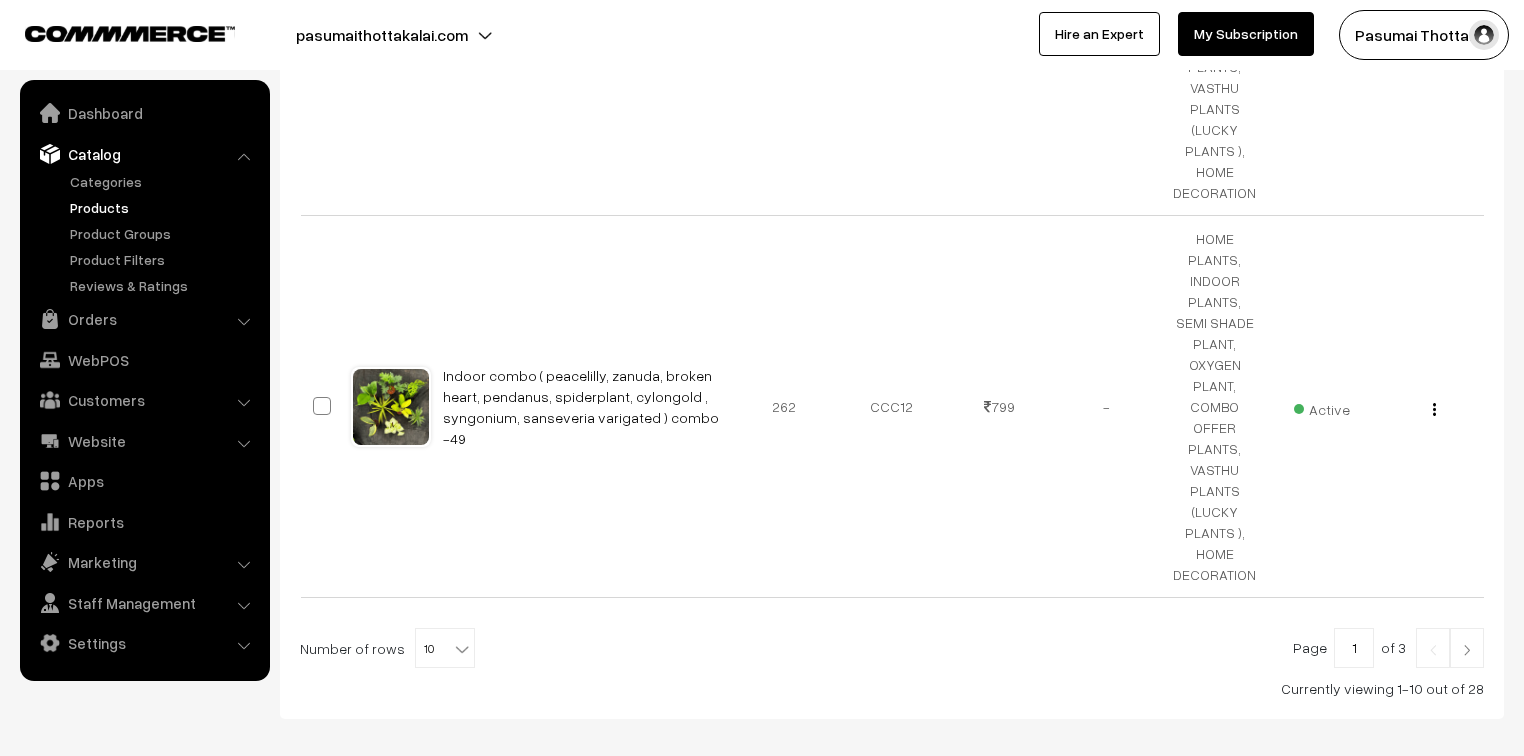 click at bounding box center (462, 649) 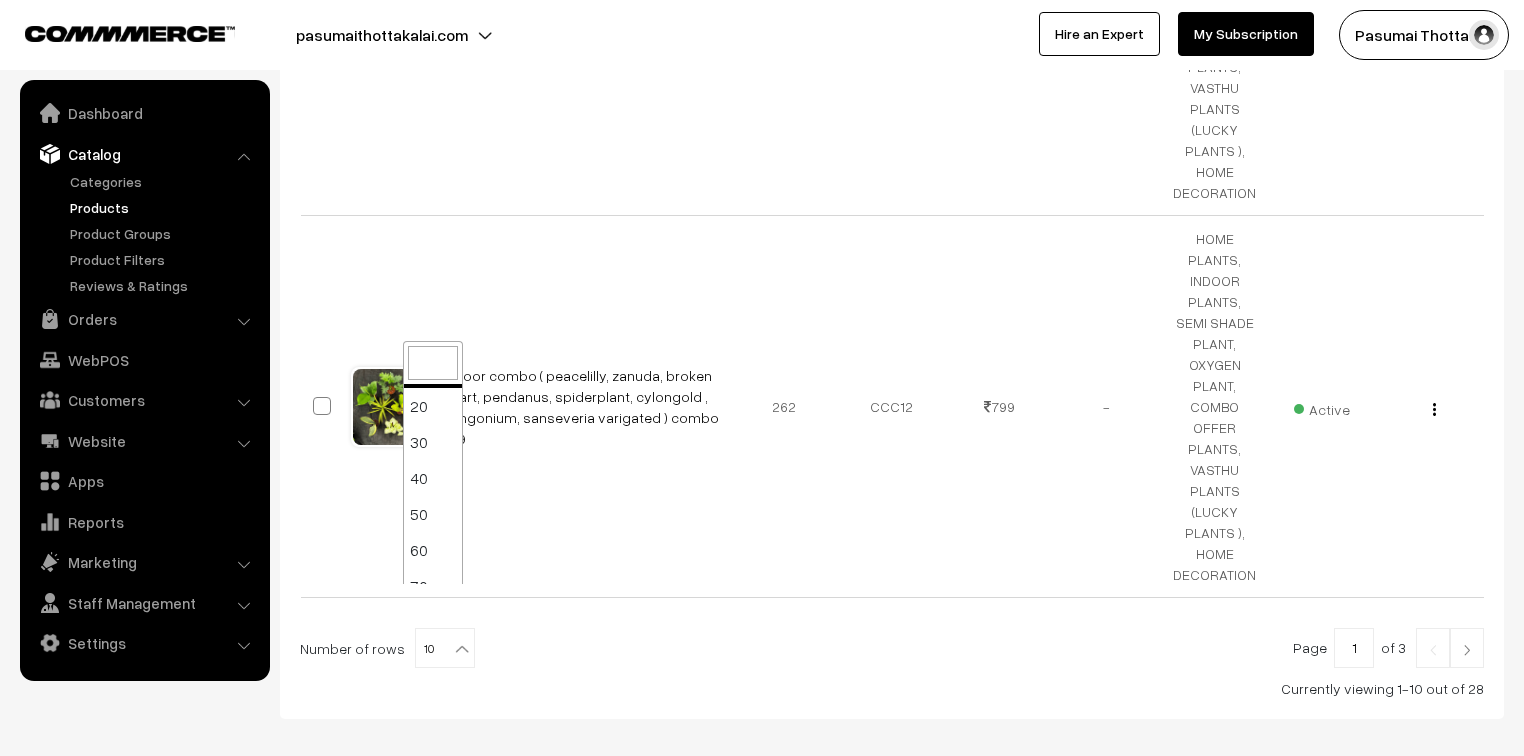 scroll, scrollTop: 160, scrollLeft: 0, axis: vertical 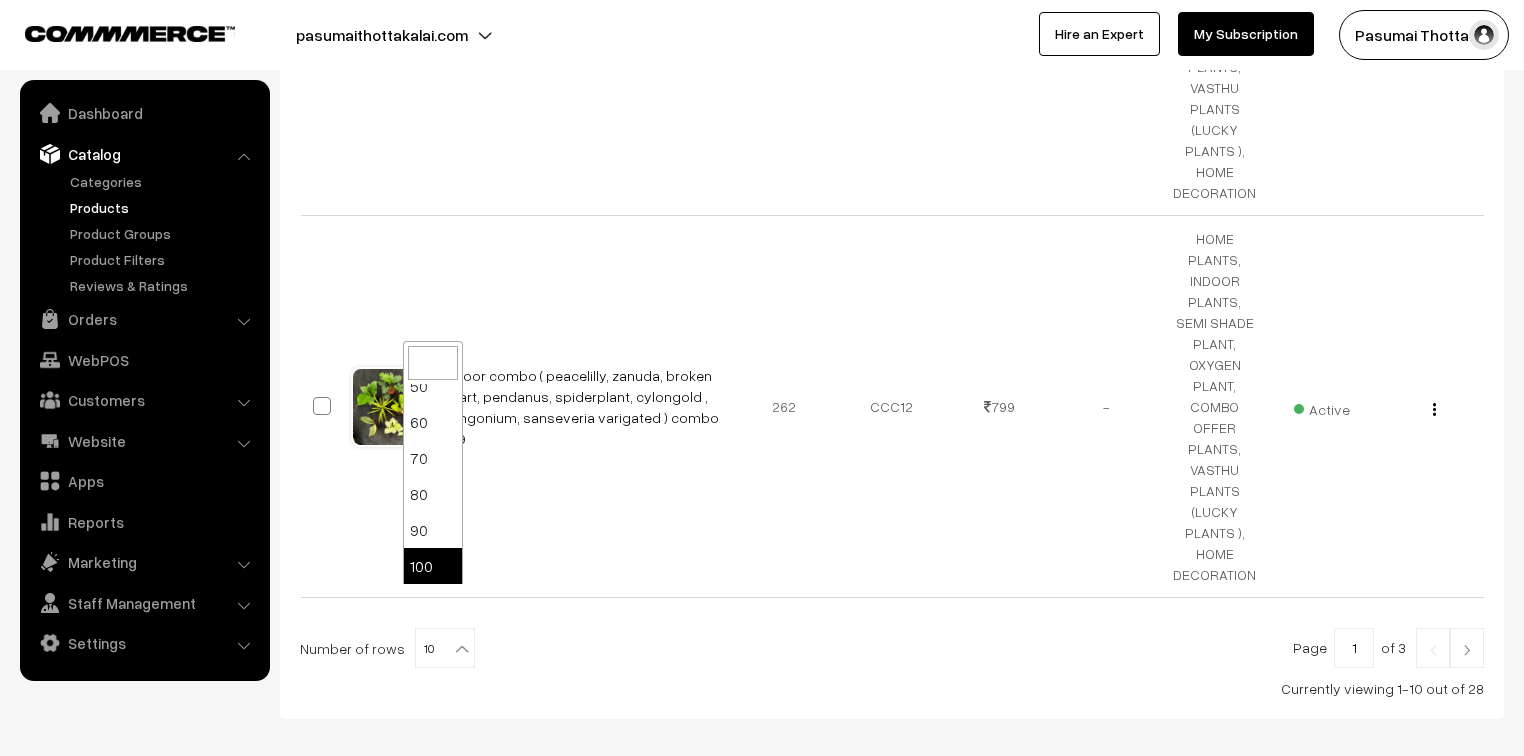 select on "100" 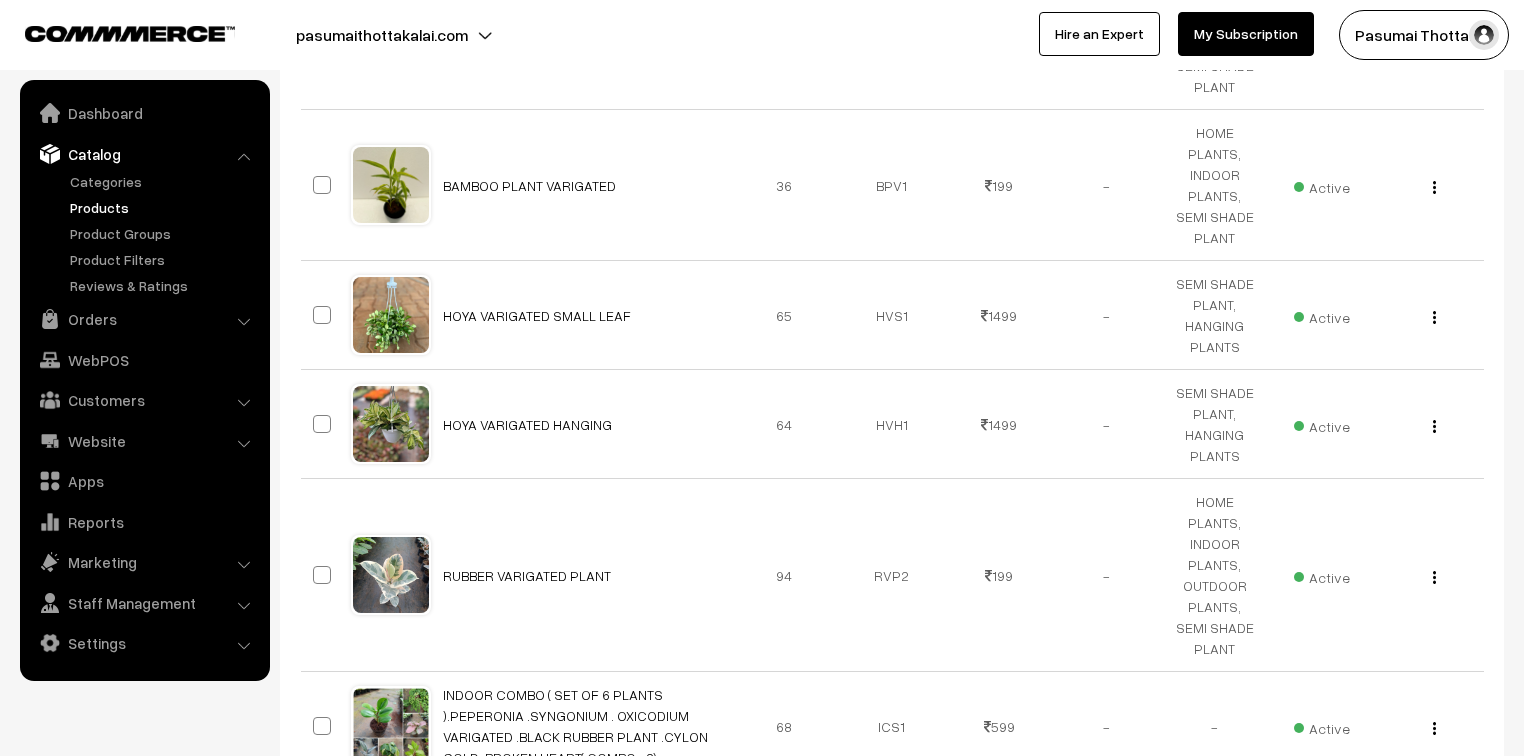 scroll, scrollTop: 5520, scrollLeft: 0, axis: vertical 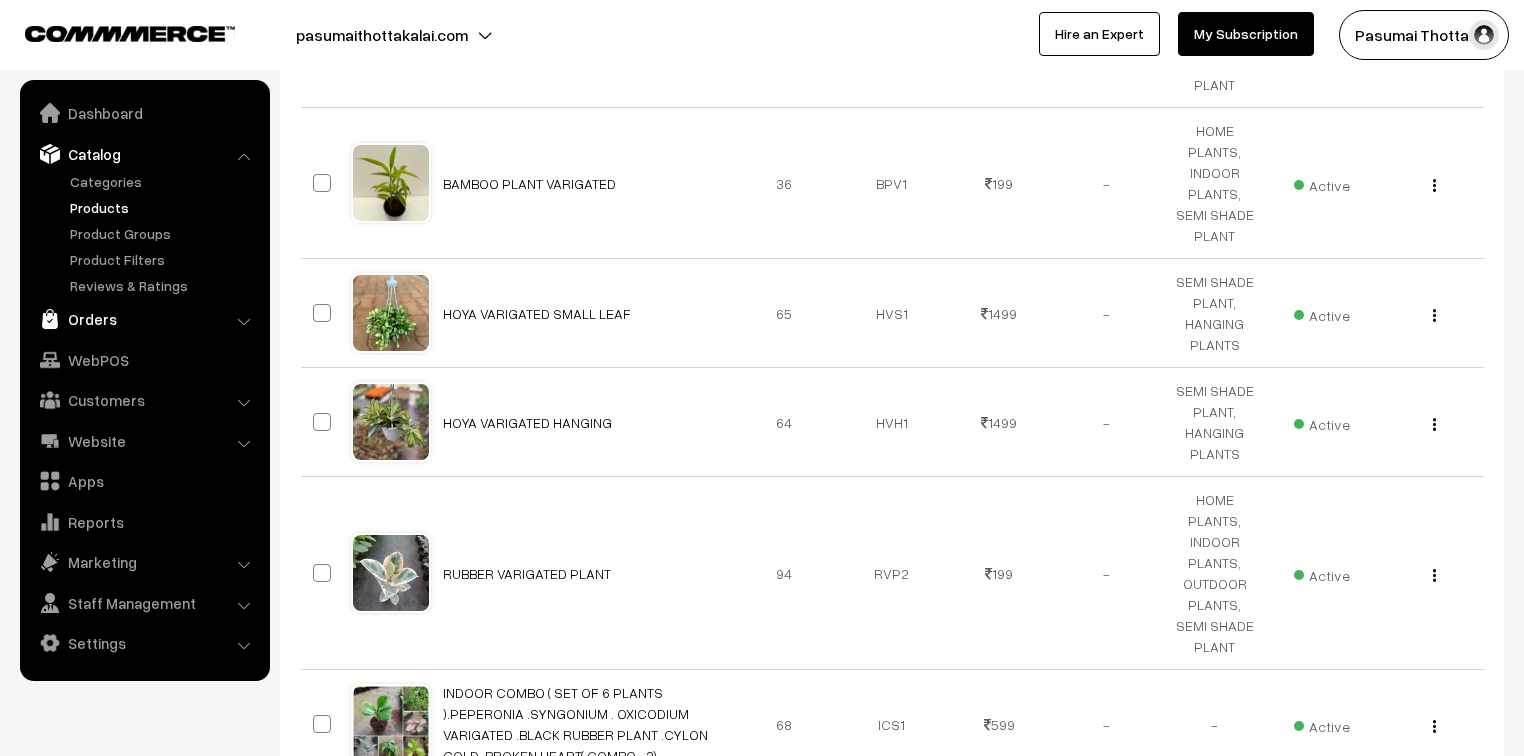 click on "Orders" at bounding box center (144, 319) 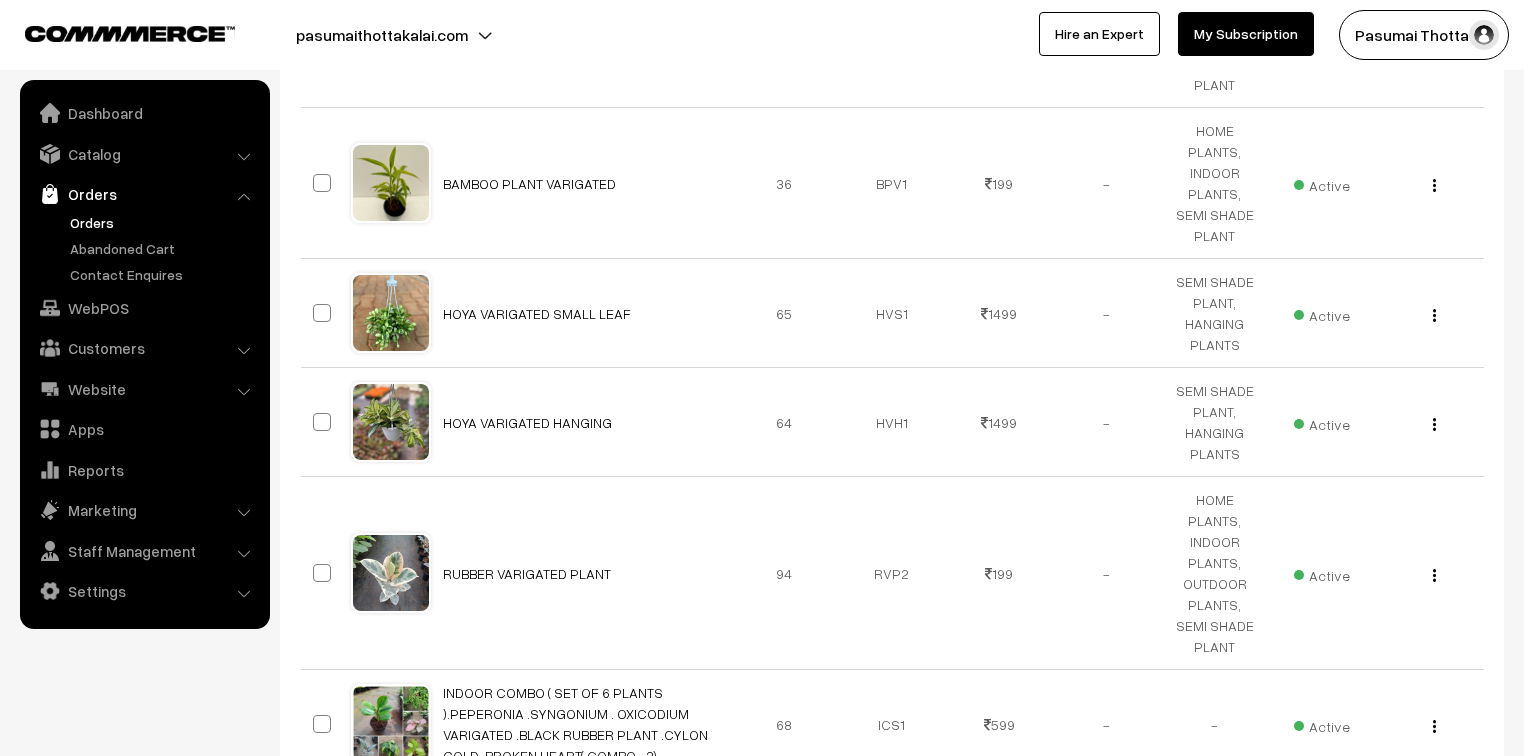 click on "Orders" at bounding box center (164, 222) 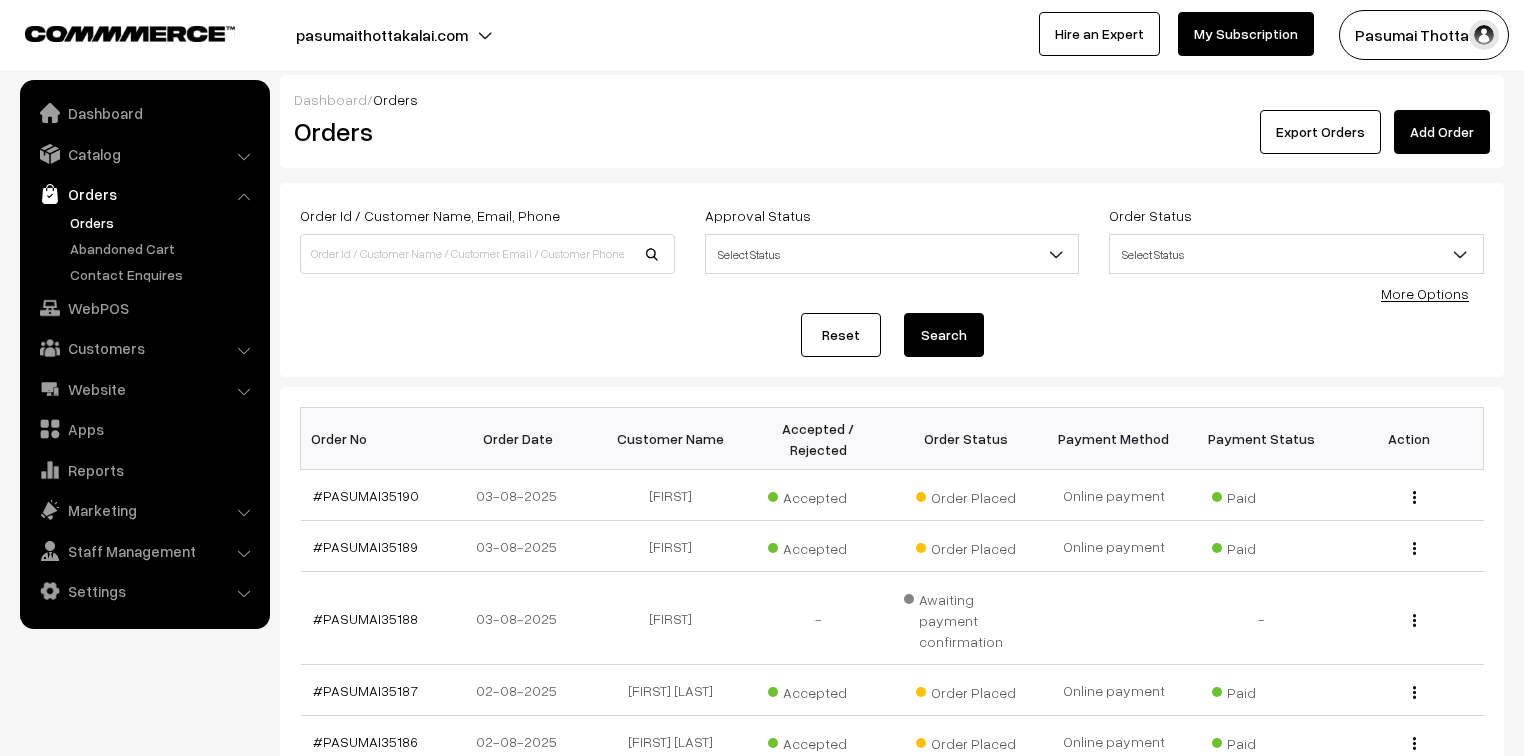 scroll, scrollTop: 0, scrollLeft: 0, axis: both 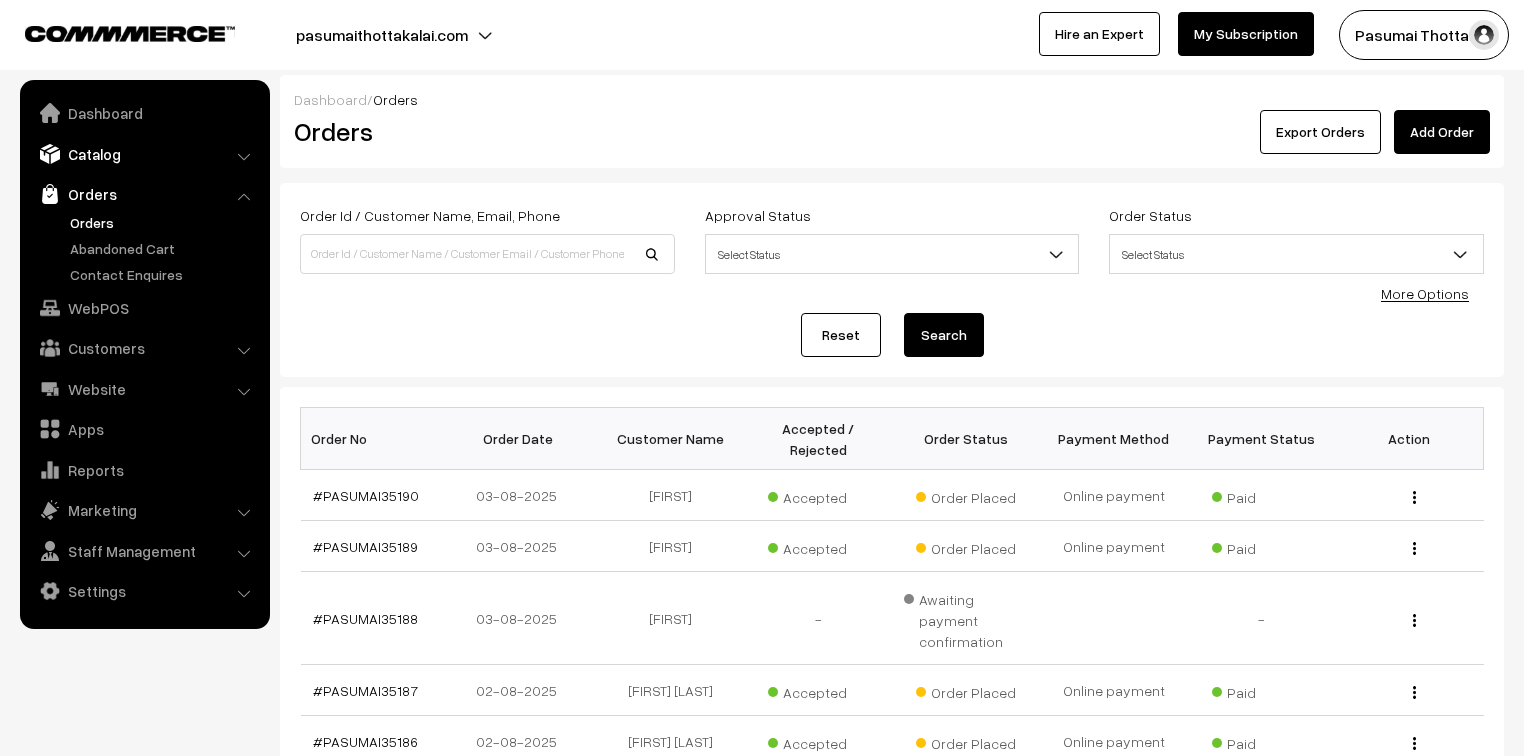 click on "Catalog" at bounding box center [144, 154] 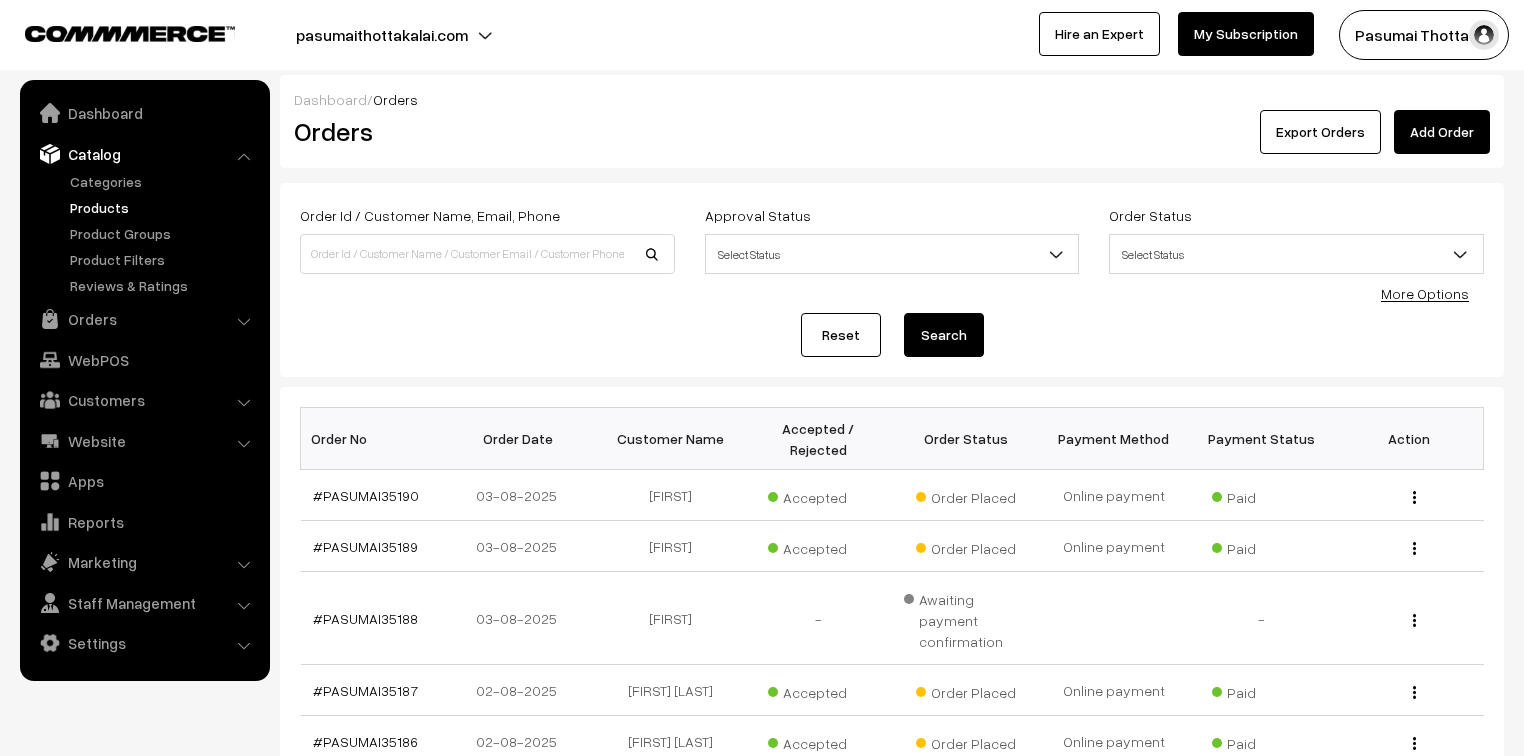 click on "Products" at bounding box center (164, 207) 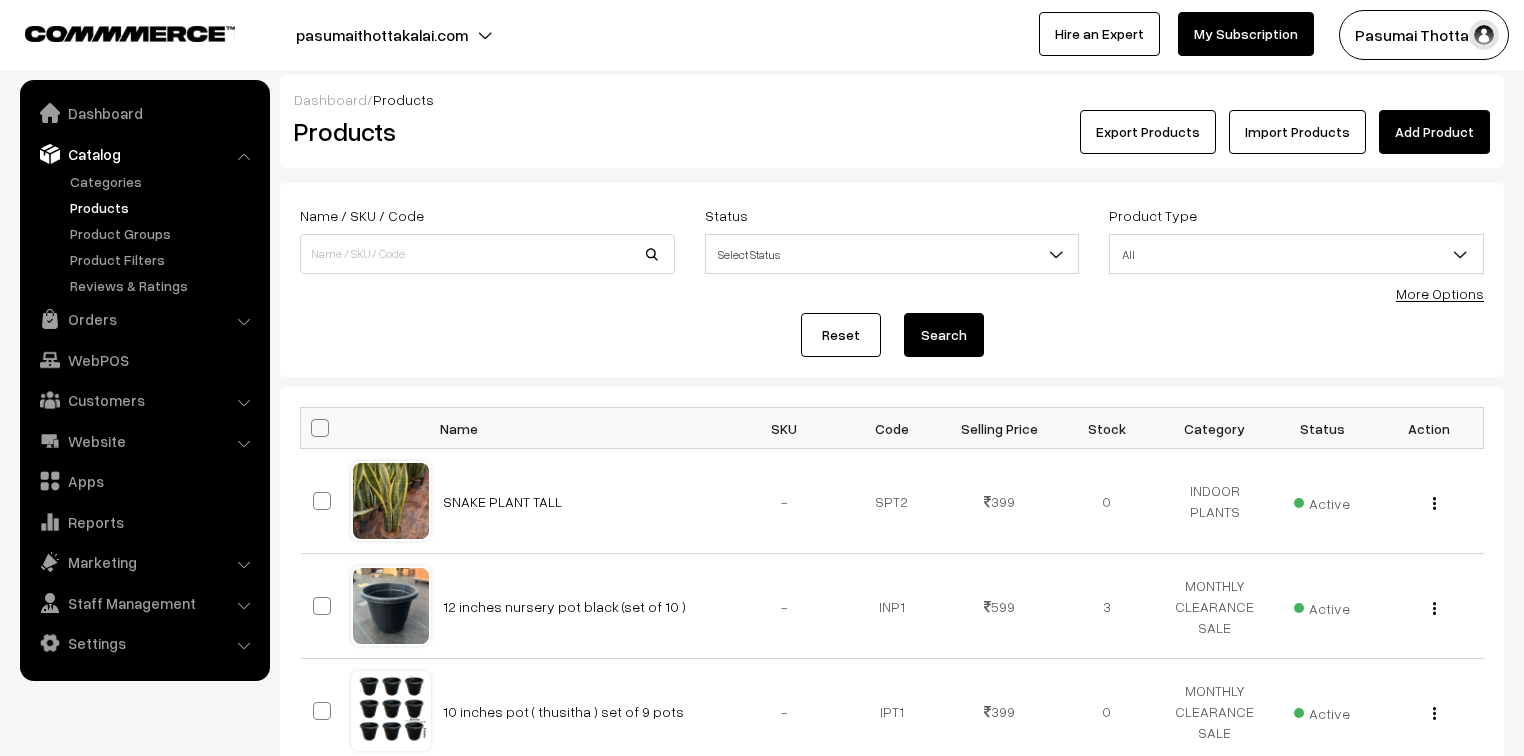 scroll, scrollTop: 0, scrollLeft: 0, axis: both 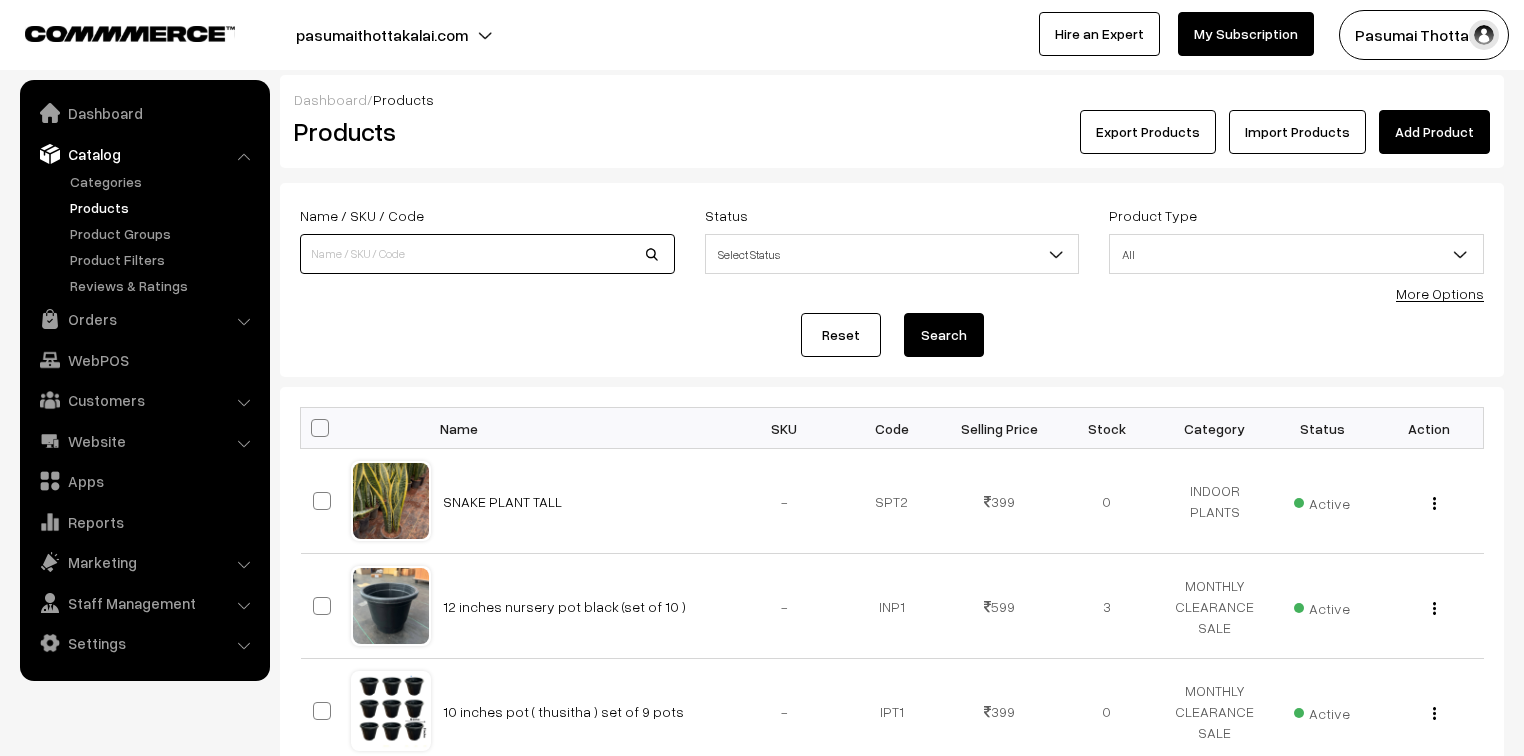 click at bounding box center [487, 254] 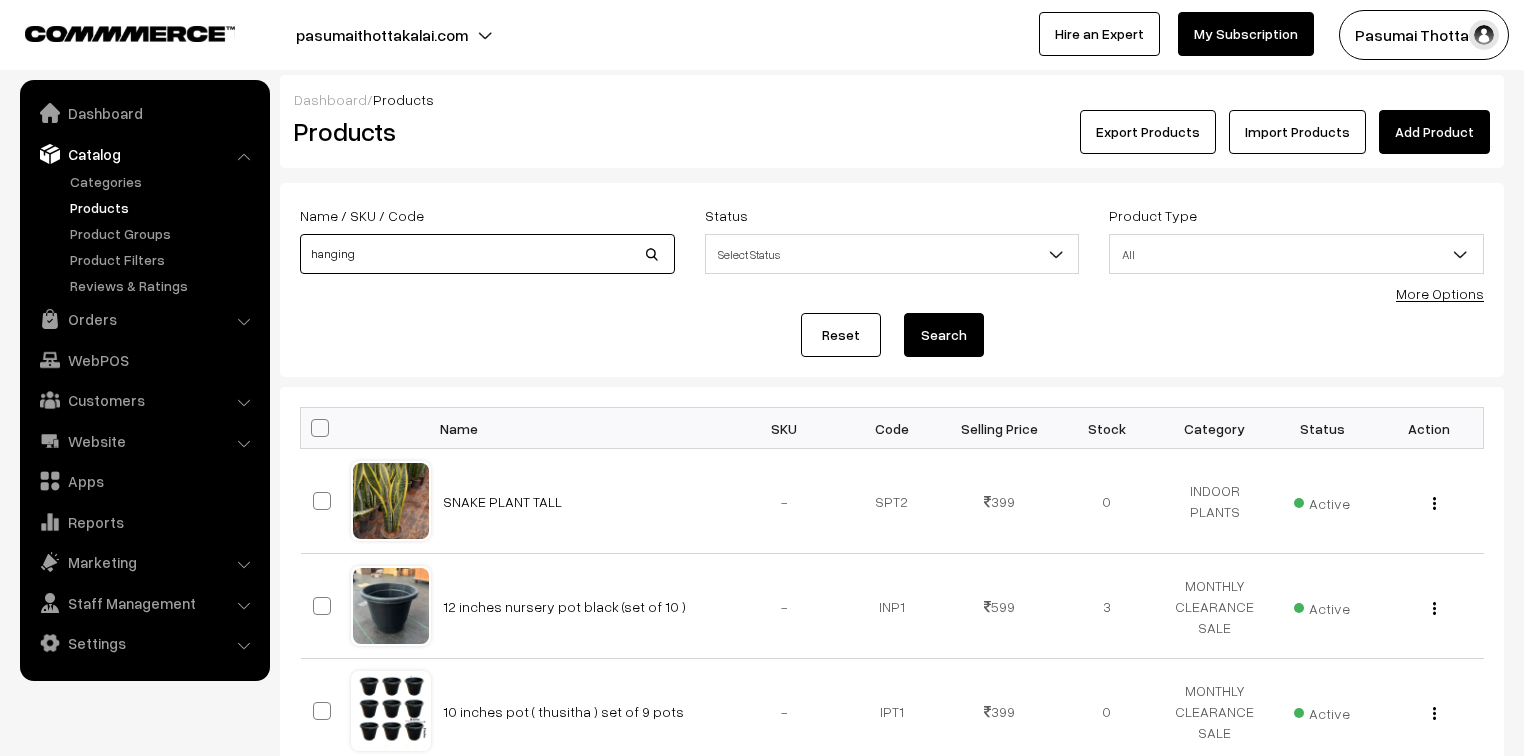 type on "Hanging pot black big  (set of 9  )" 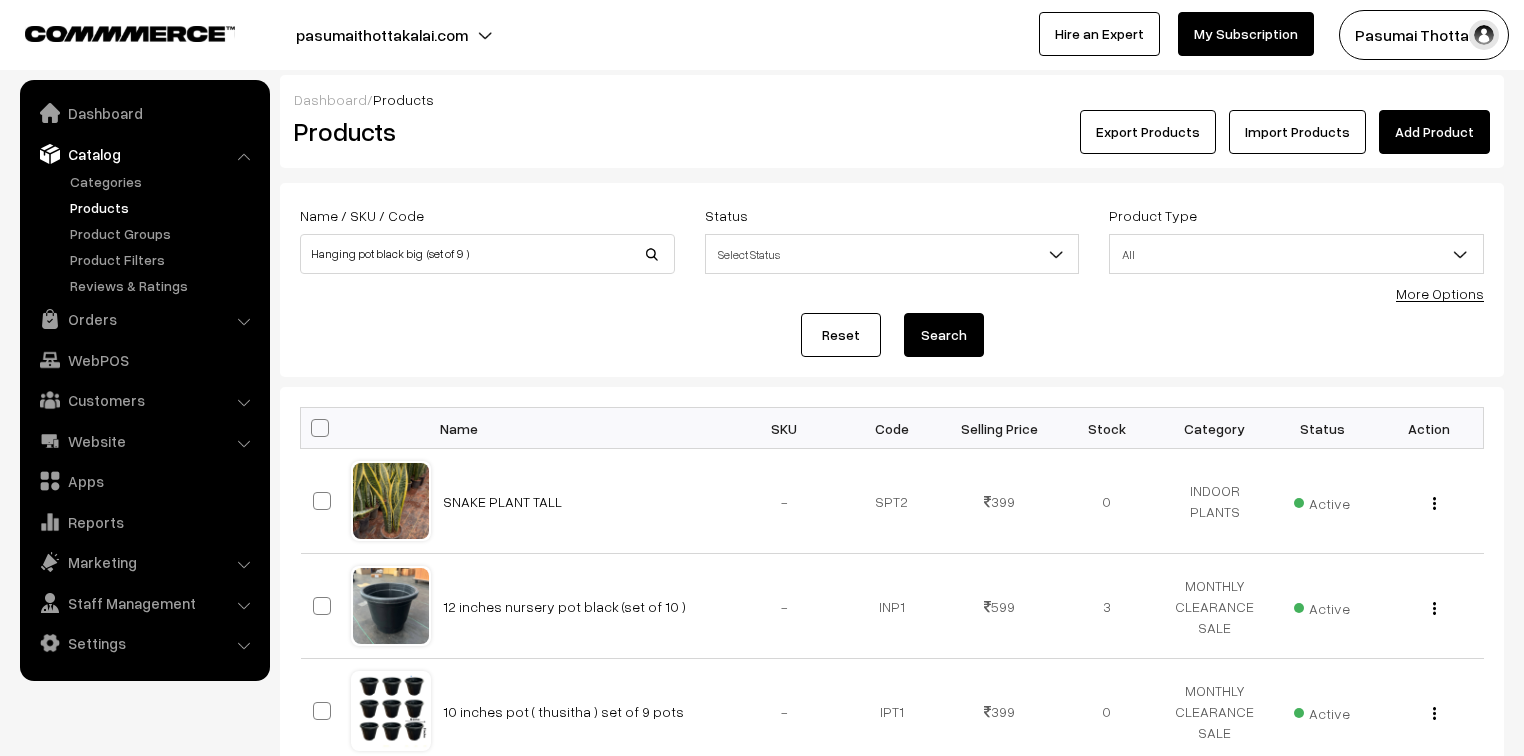 click on "Search" at bounding box center (944, 335) 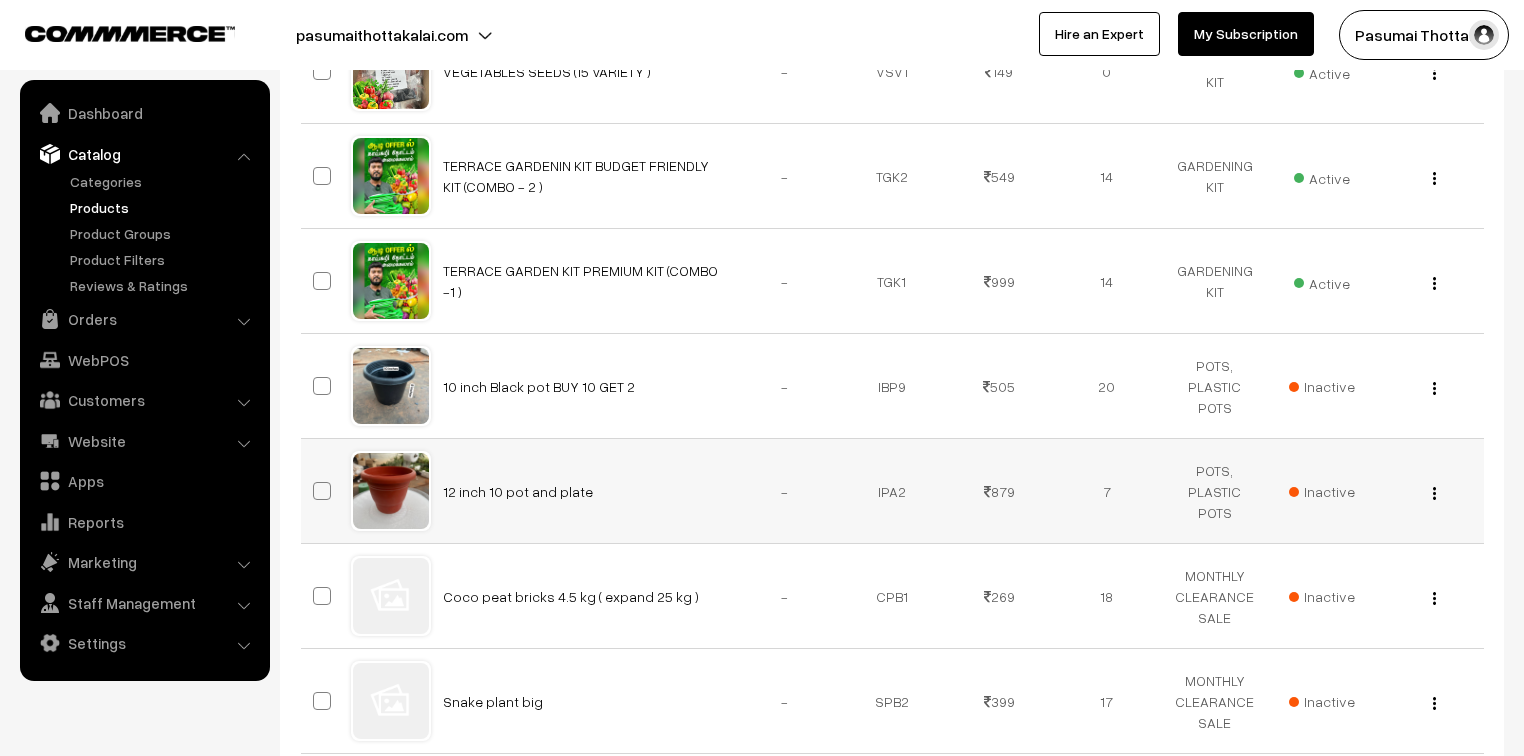 scroll, scrollTop: 80, scrollLeft: 0, axis: vertical 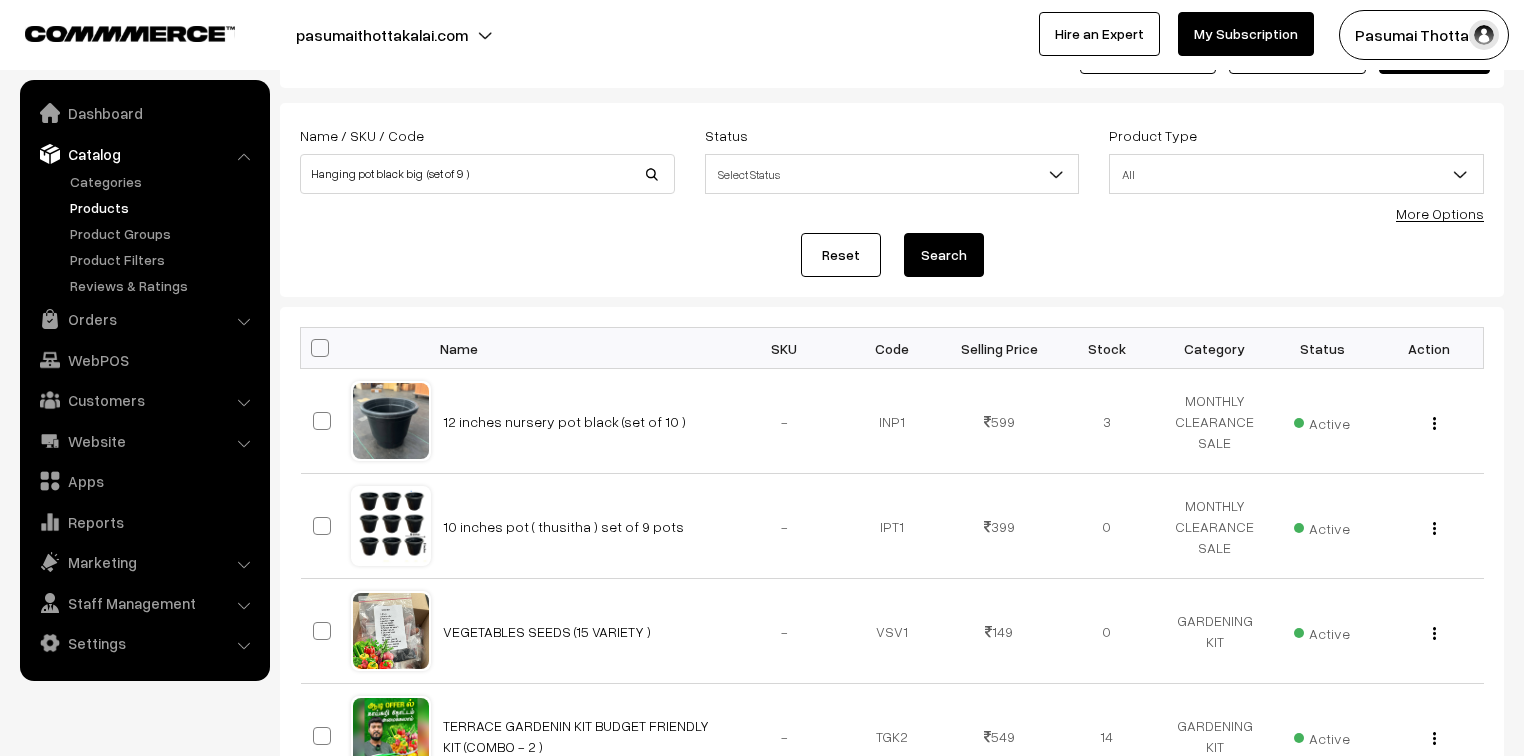 click on "Search" at bounding box center [944, 255] 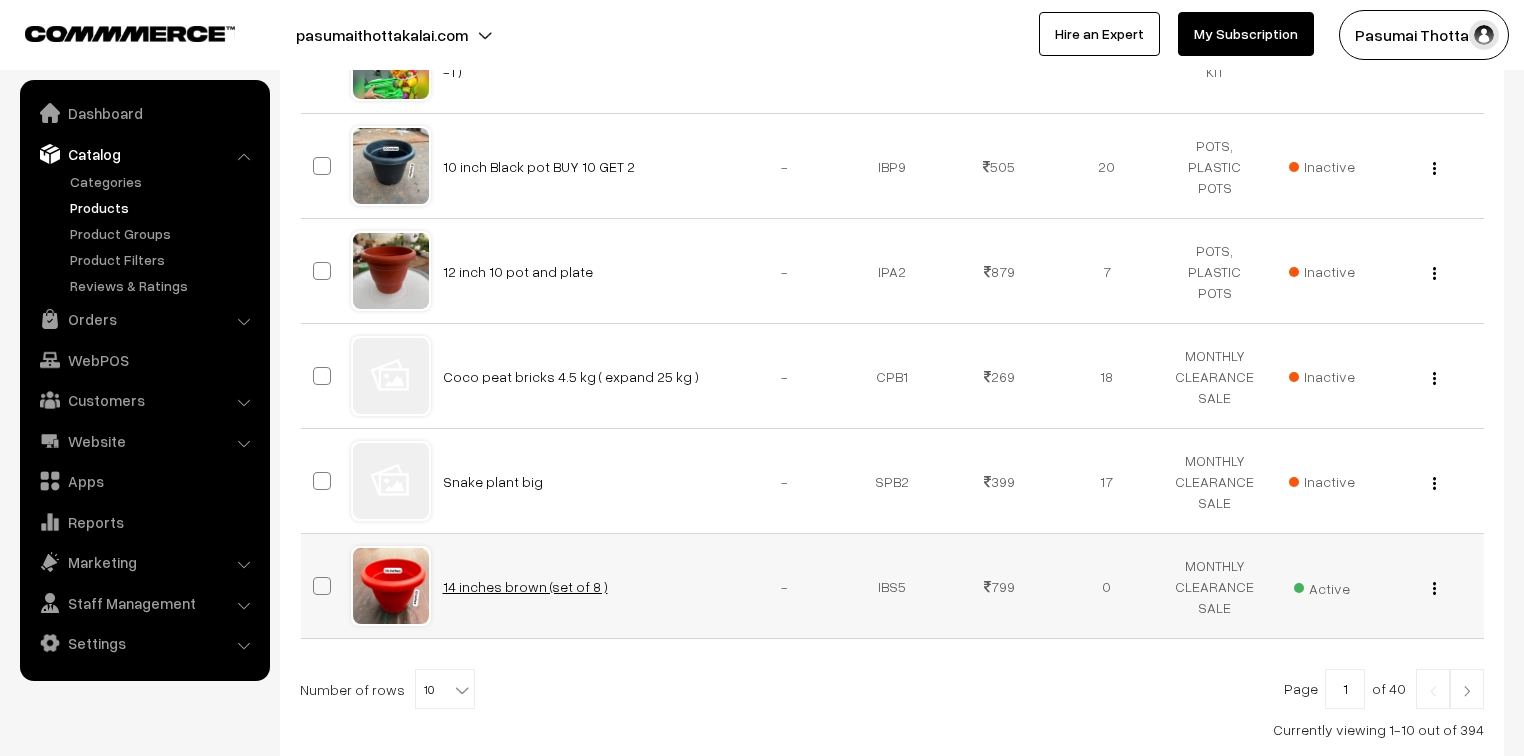 scroll, scrollTop: 991, scrollLeft: 0, axis: vertical 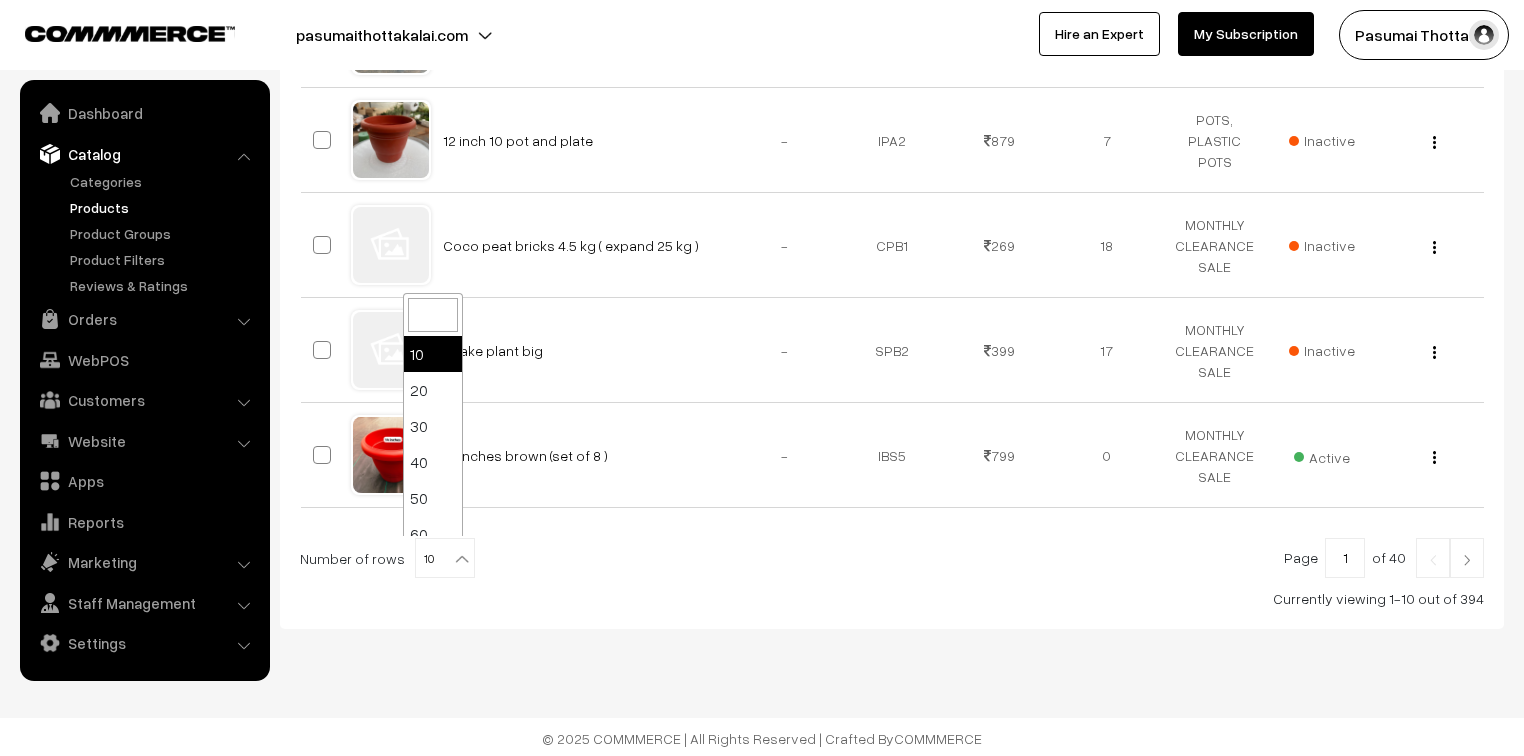 click at bounding box center [462, 559] 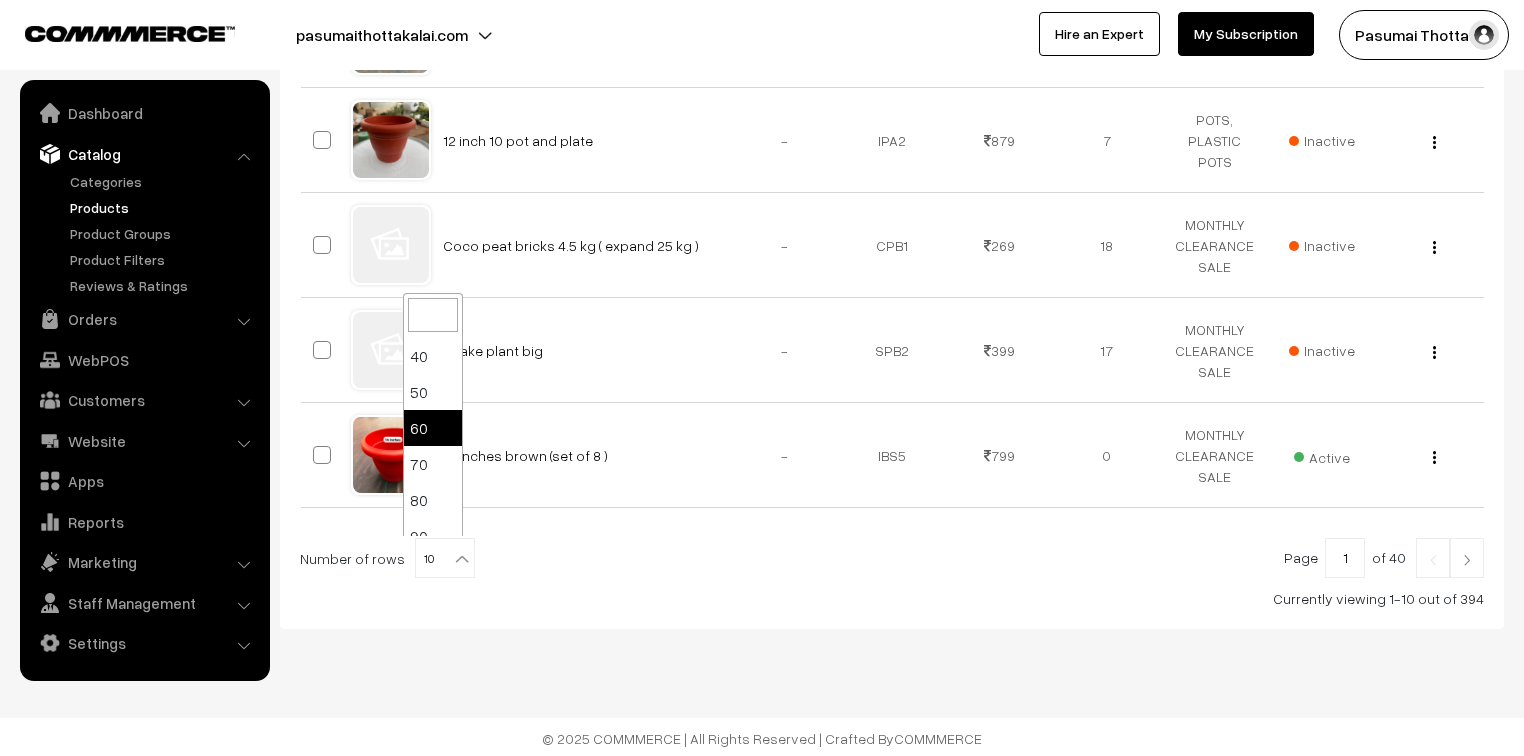 scroll, scrollTop: 160, scrollLeft: 0, axis: vertical 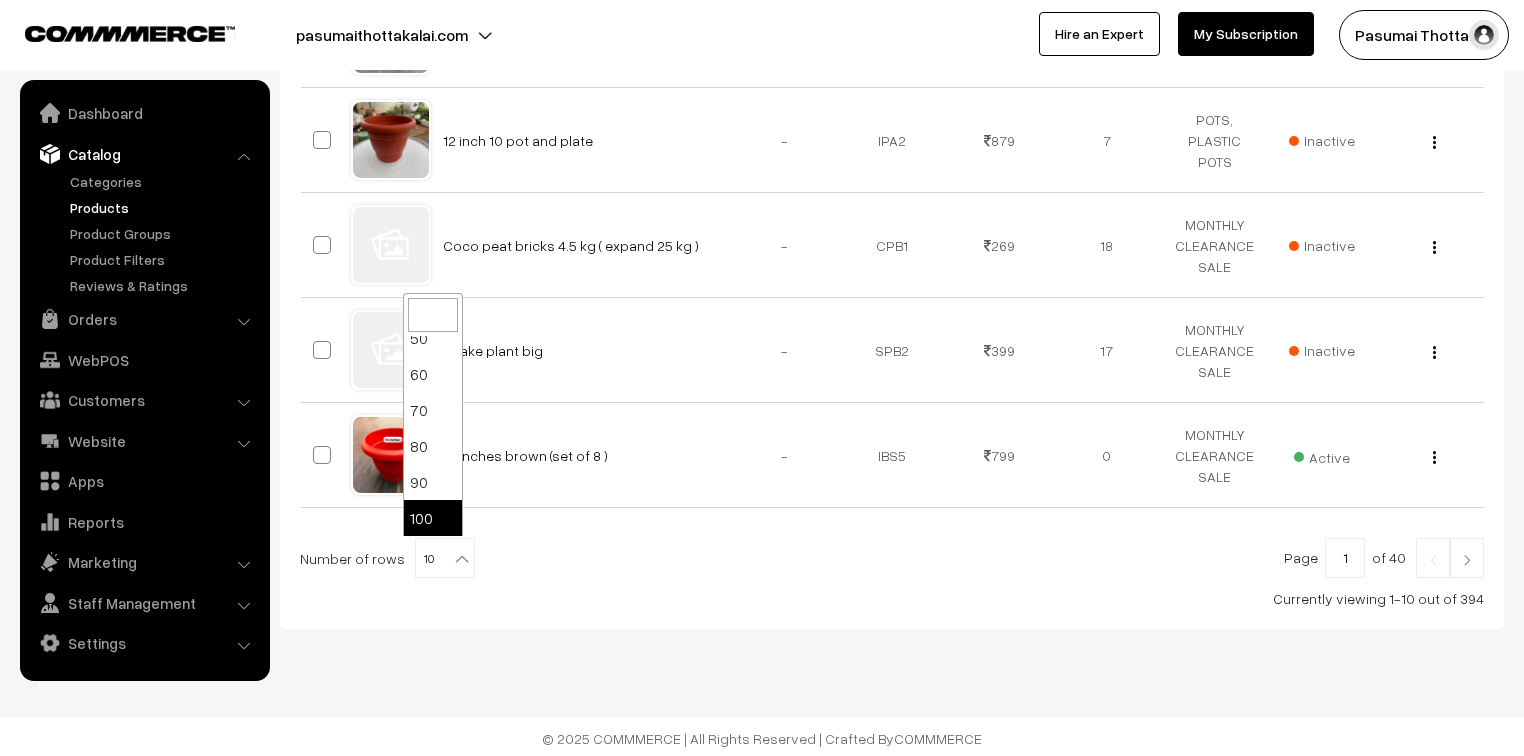 select on "100" 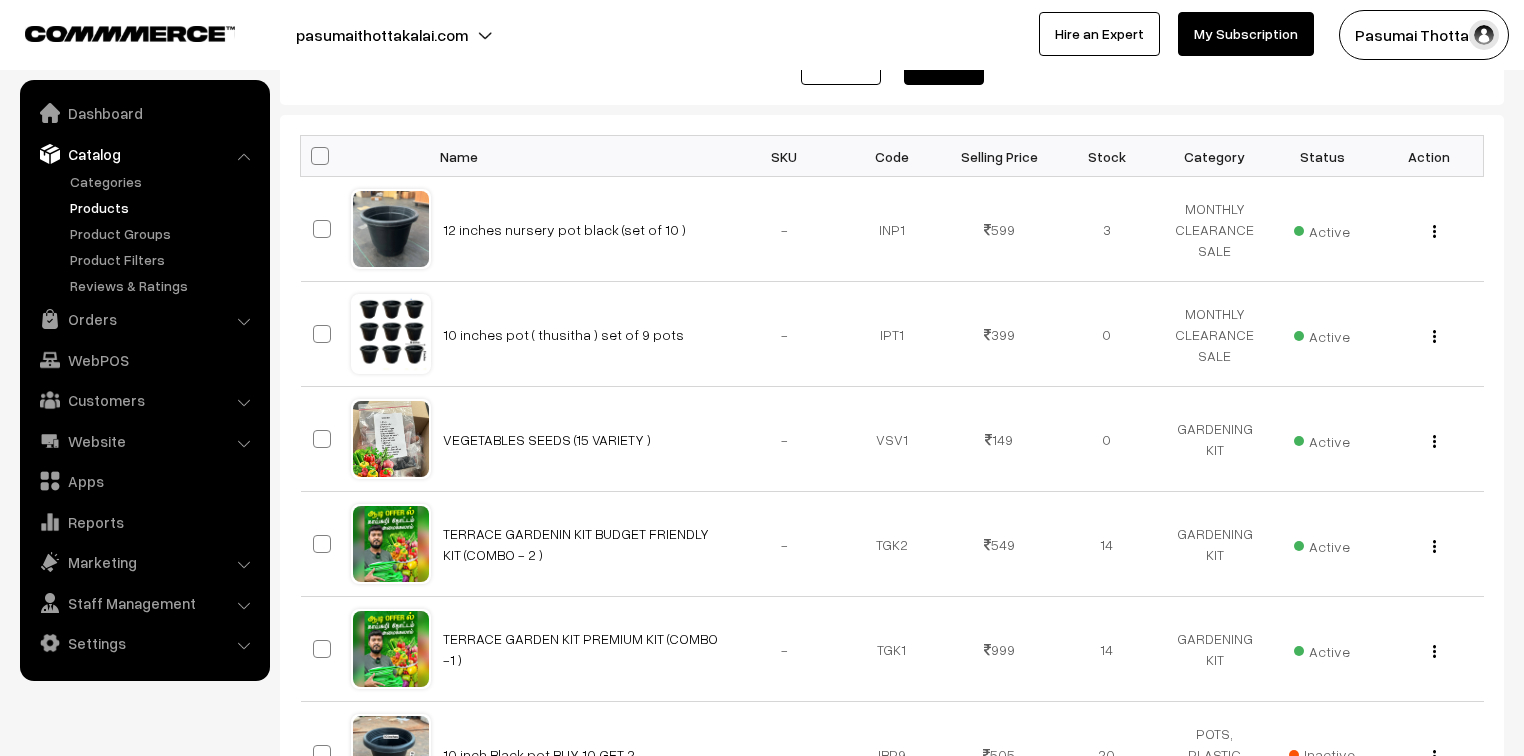 scroll, scrollTop: 0, scrollLeft: 0, axis: both 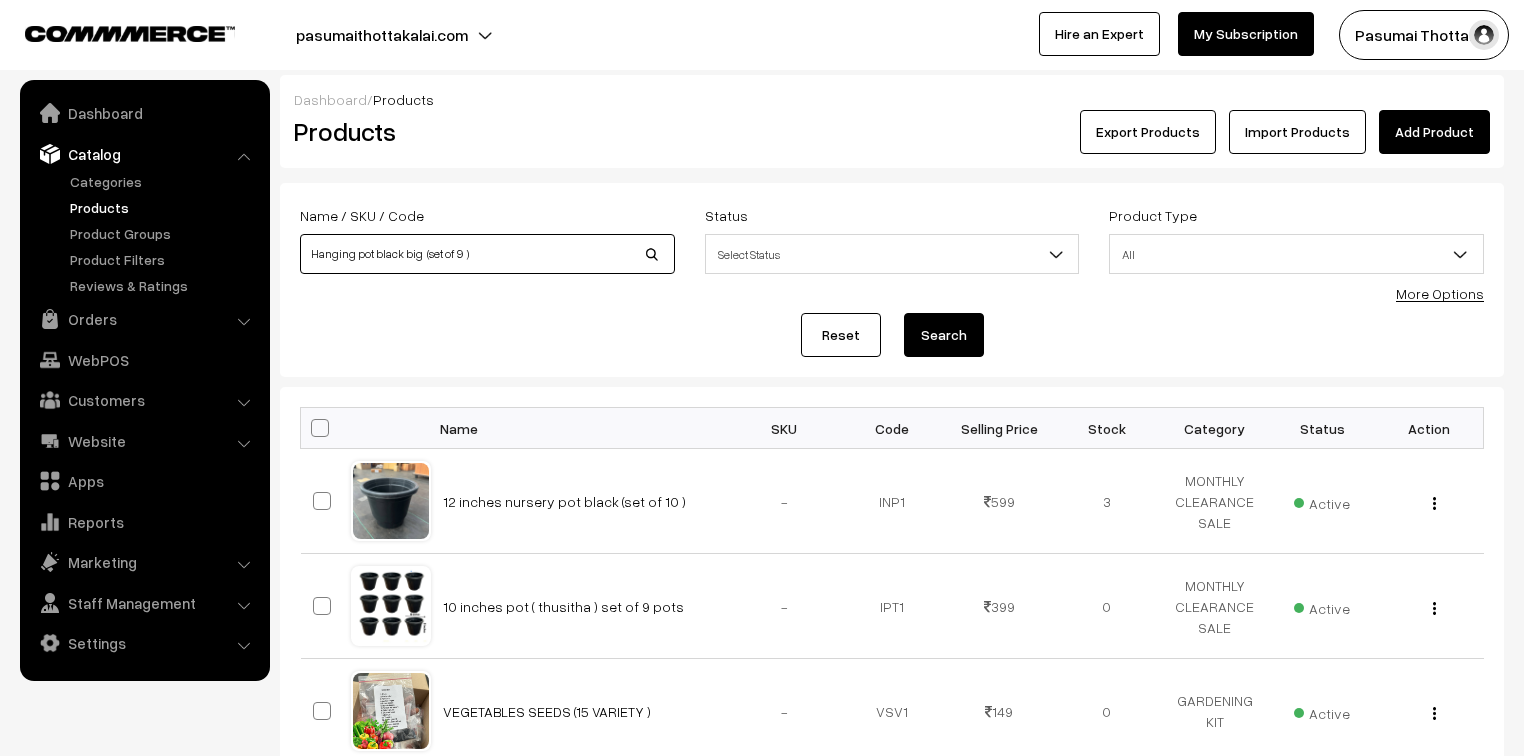 click on "Hanging pot black big  (set of 9  )" at bounding box center [487, 254] 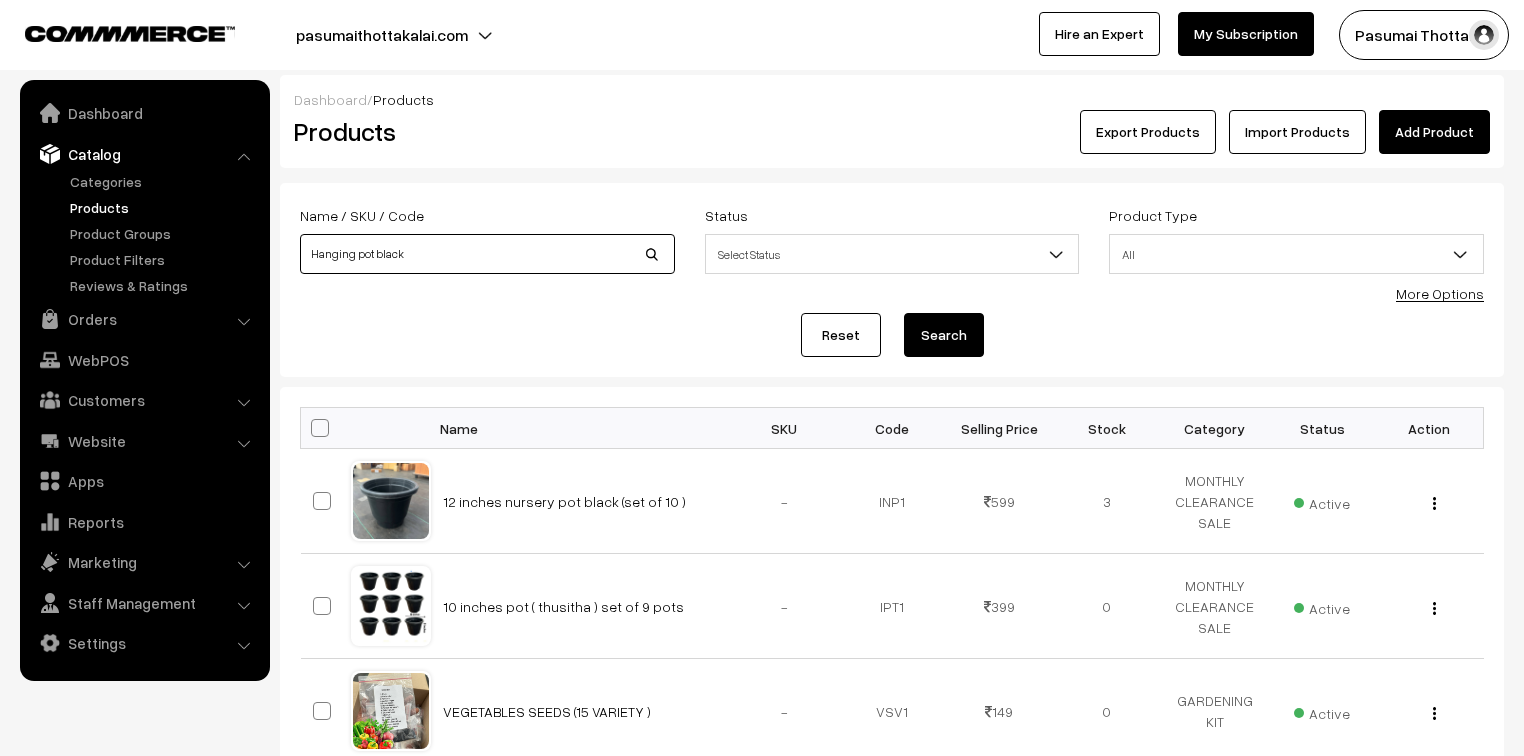 type on "Hanging pot black" 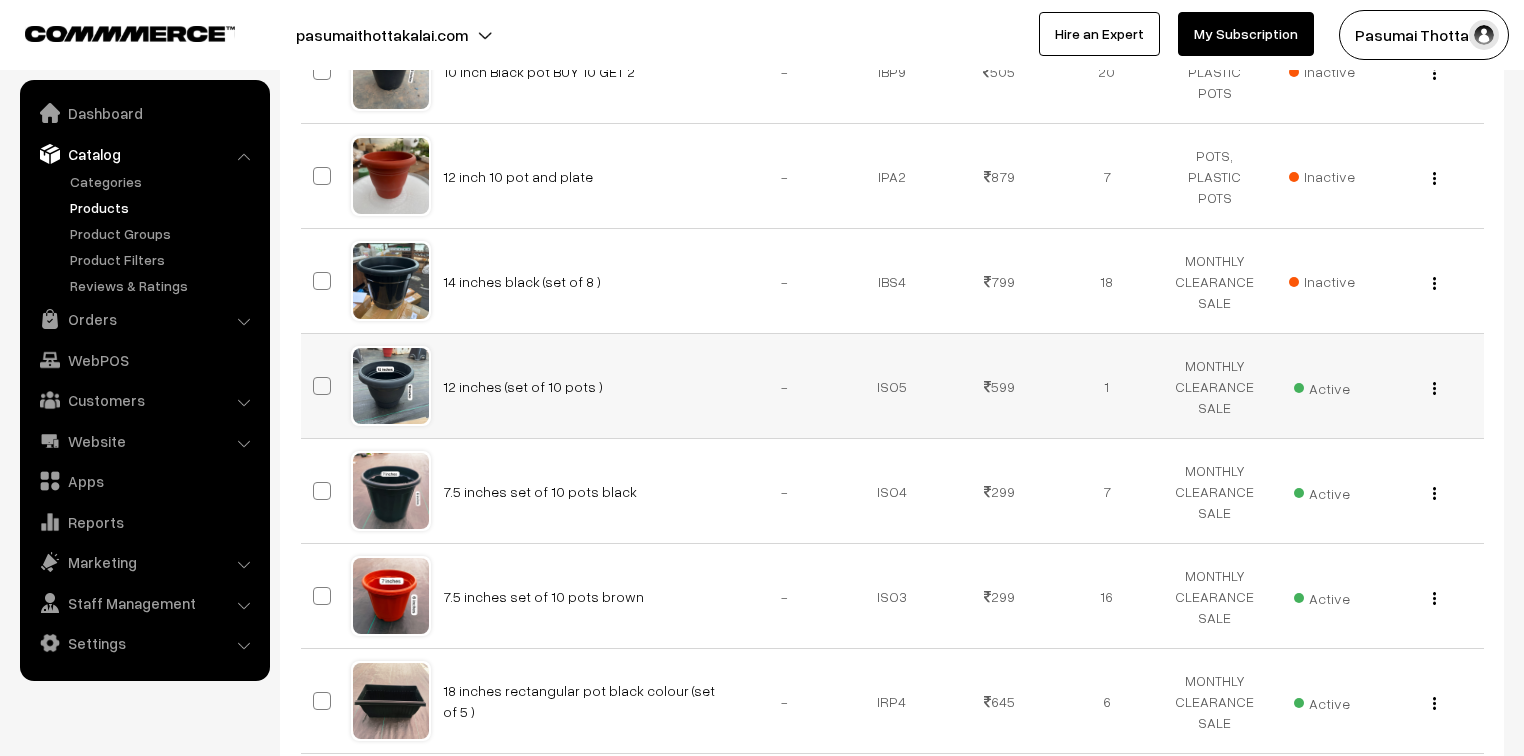 scroll, scrollTop: 991, scrollLeft: 0, axis: vertical 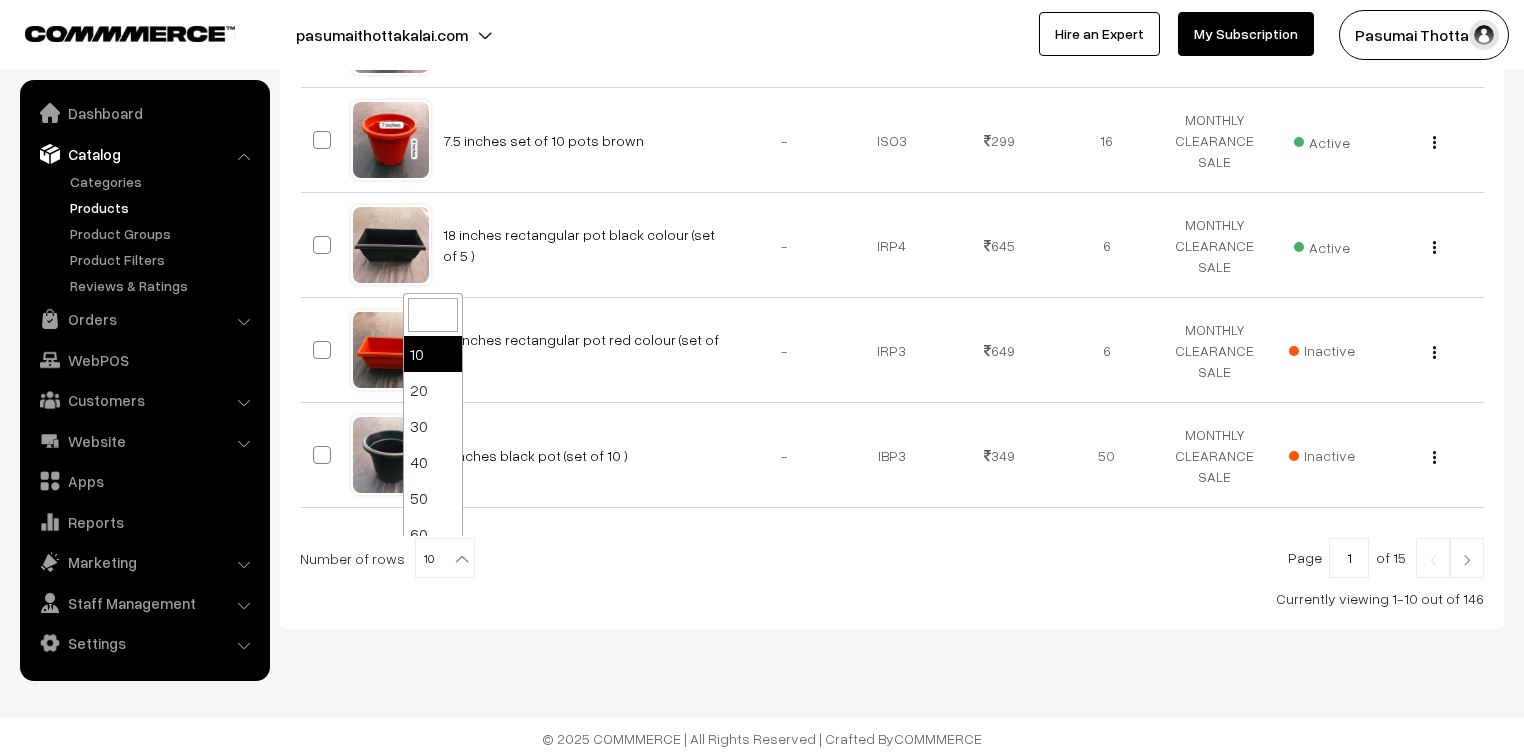 click on "10" at bounding box center (445, 559) 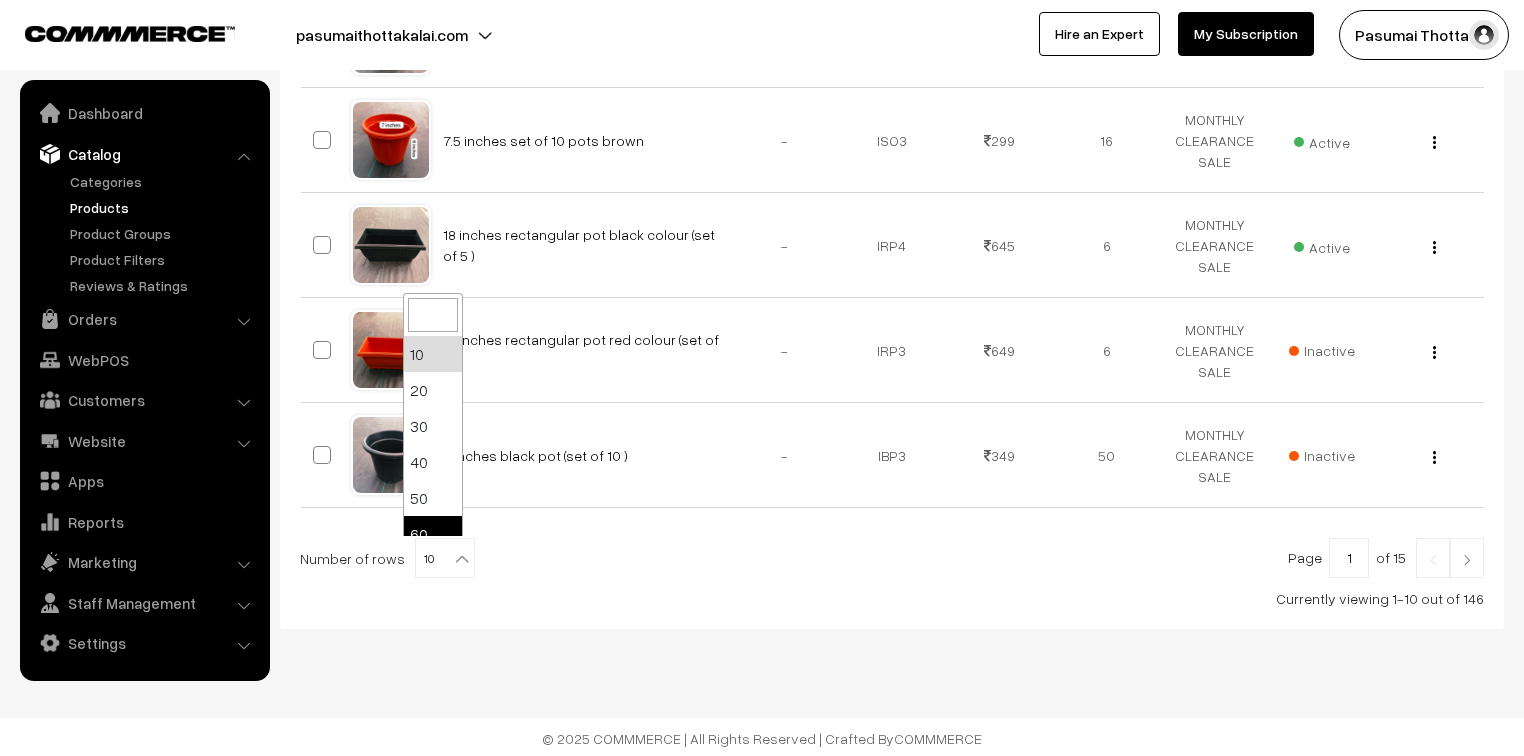 select on "60" 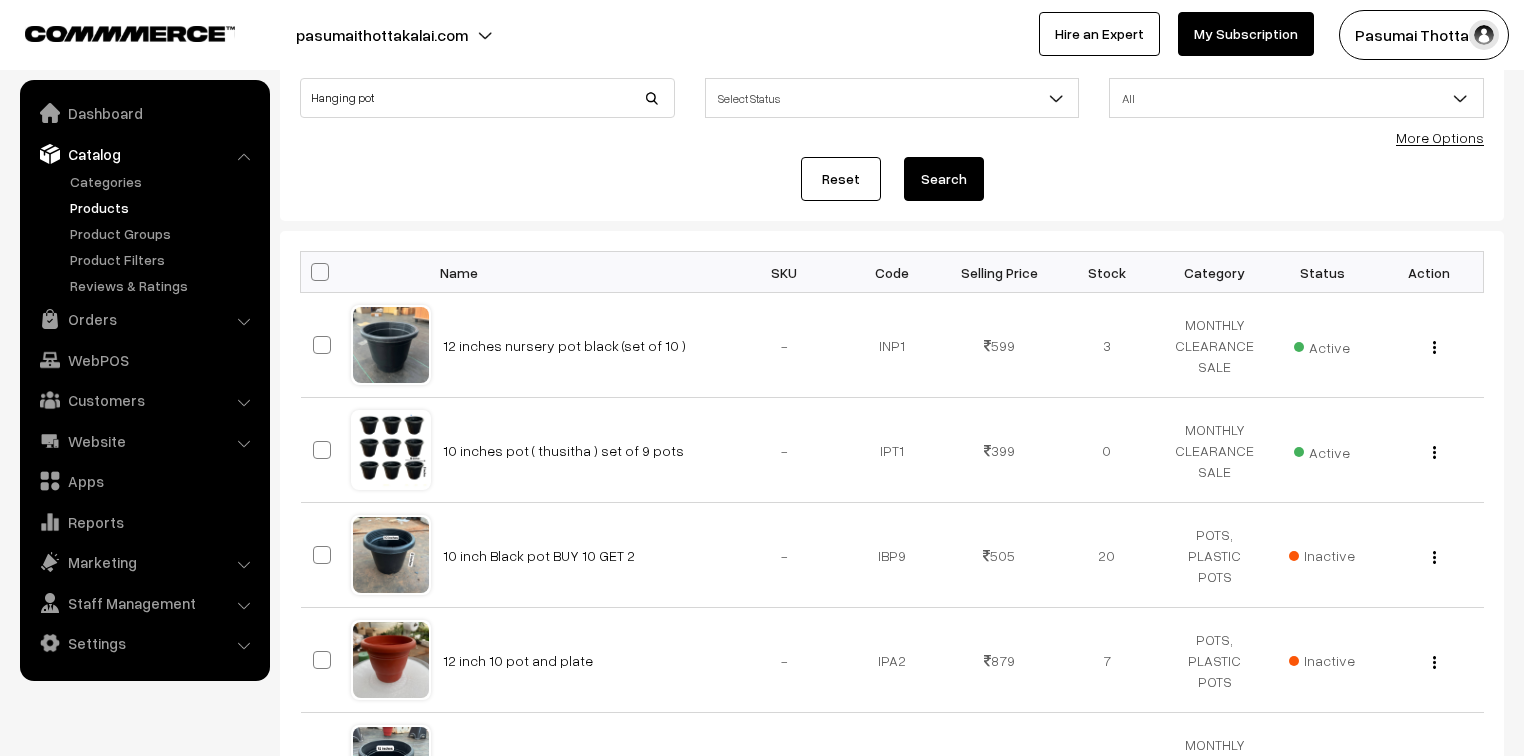 scroll, scrollTop: 0, scrollLeft: 0, axis: both 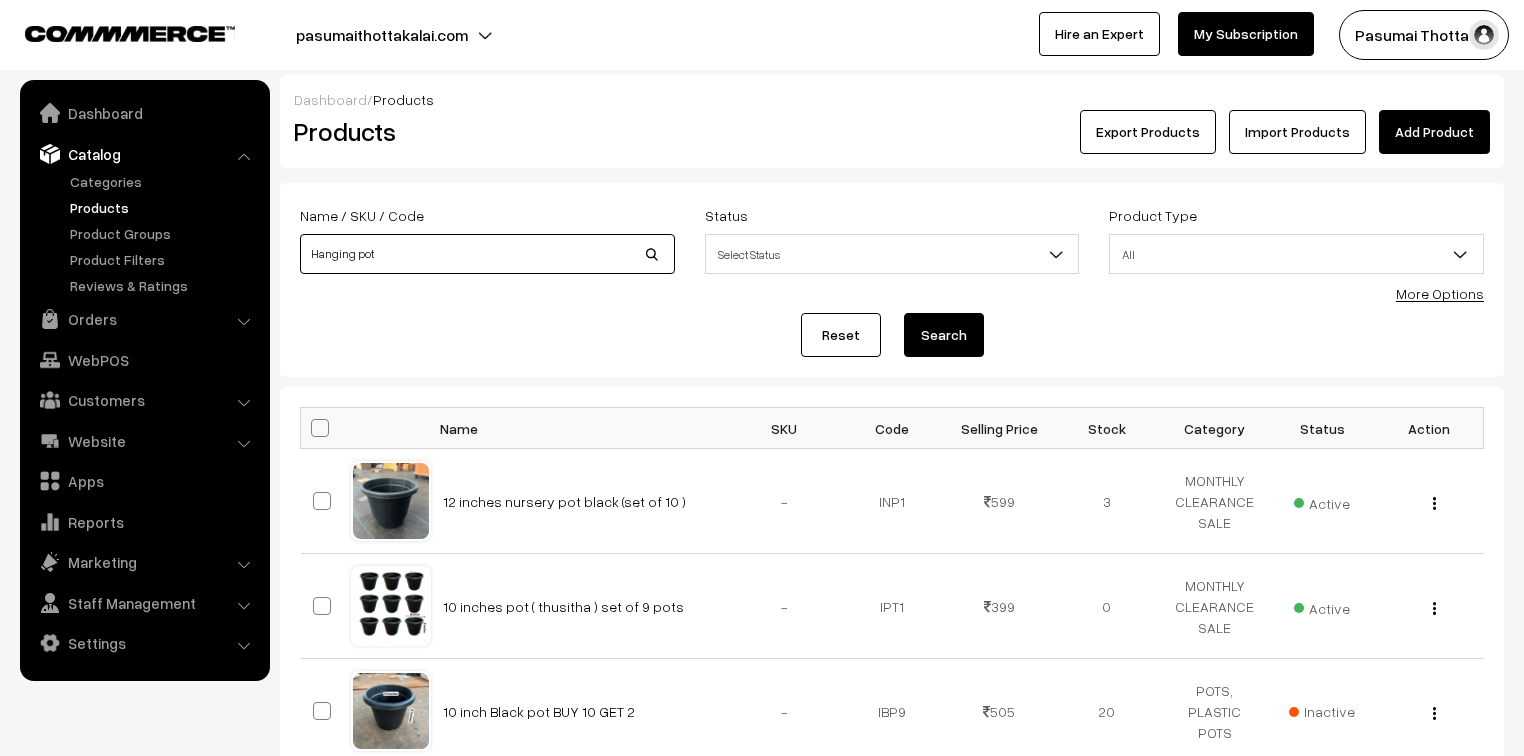 click on "Hanging pot" at bounding box center (487, 254) 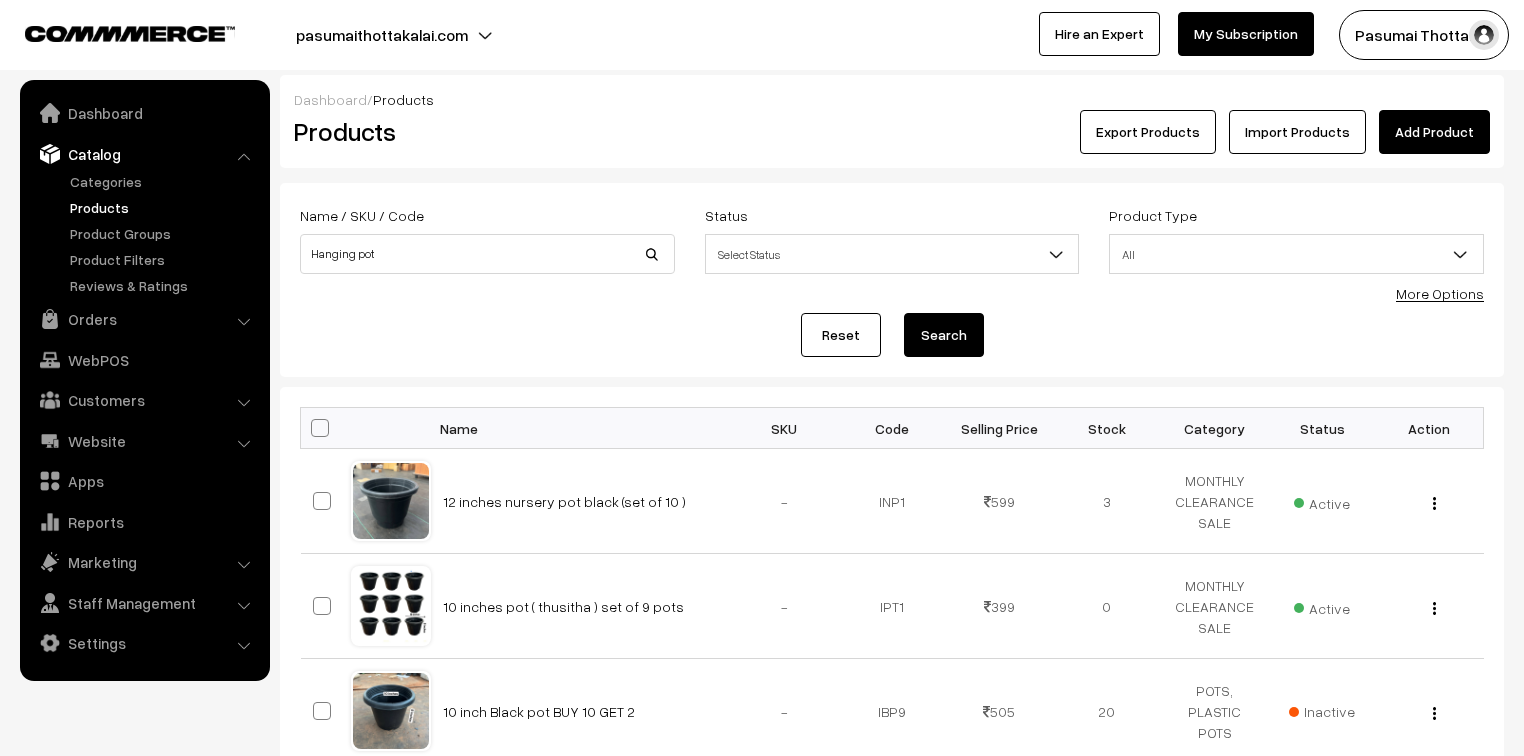 click on "Search" at bounding box center (944, 335) 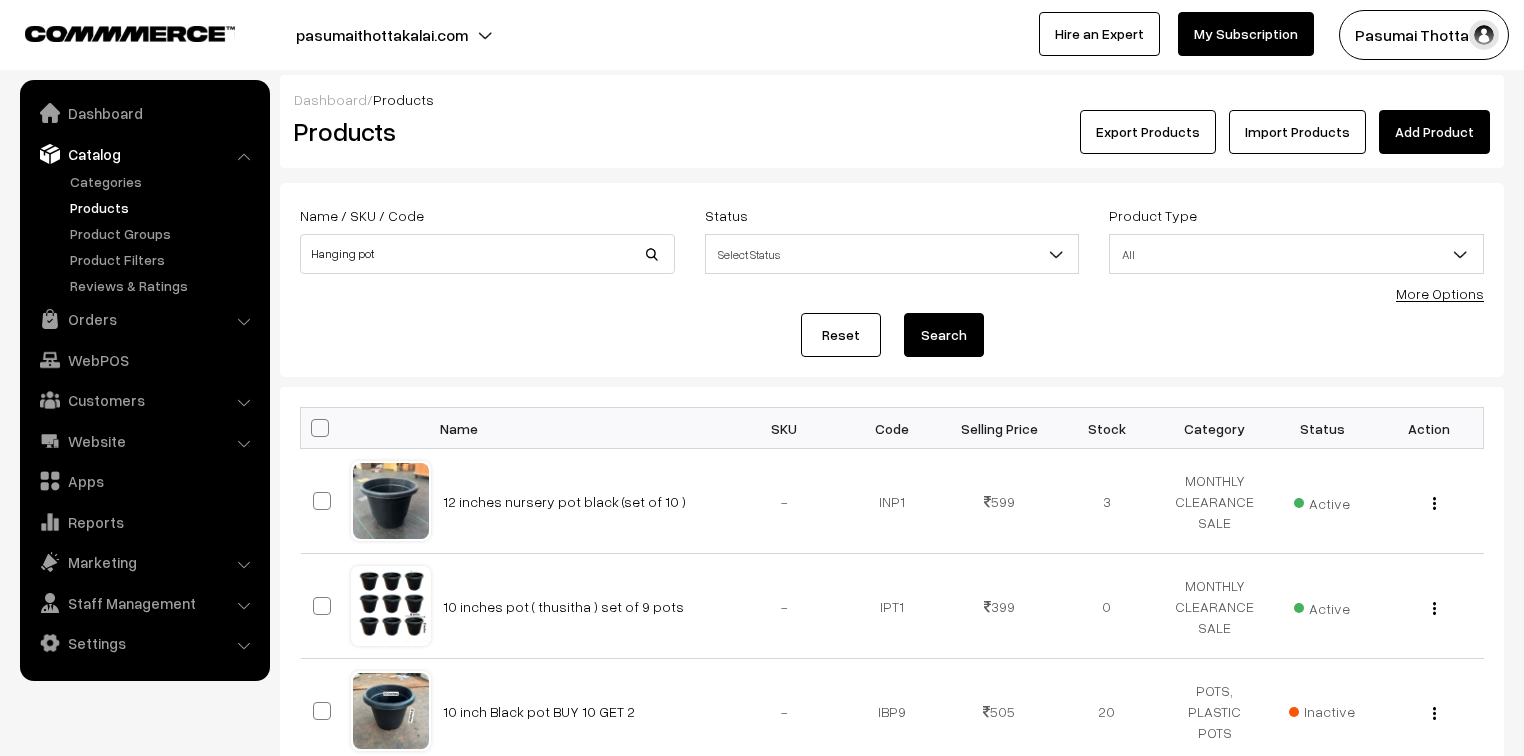 scroll, scrollTop: 0, scrollLeft: 0, axis: both 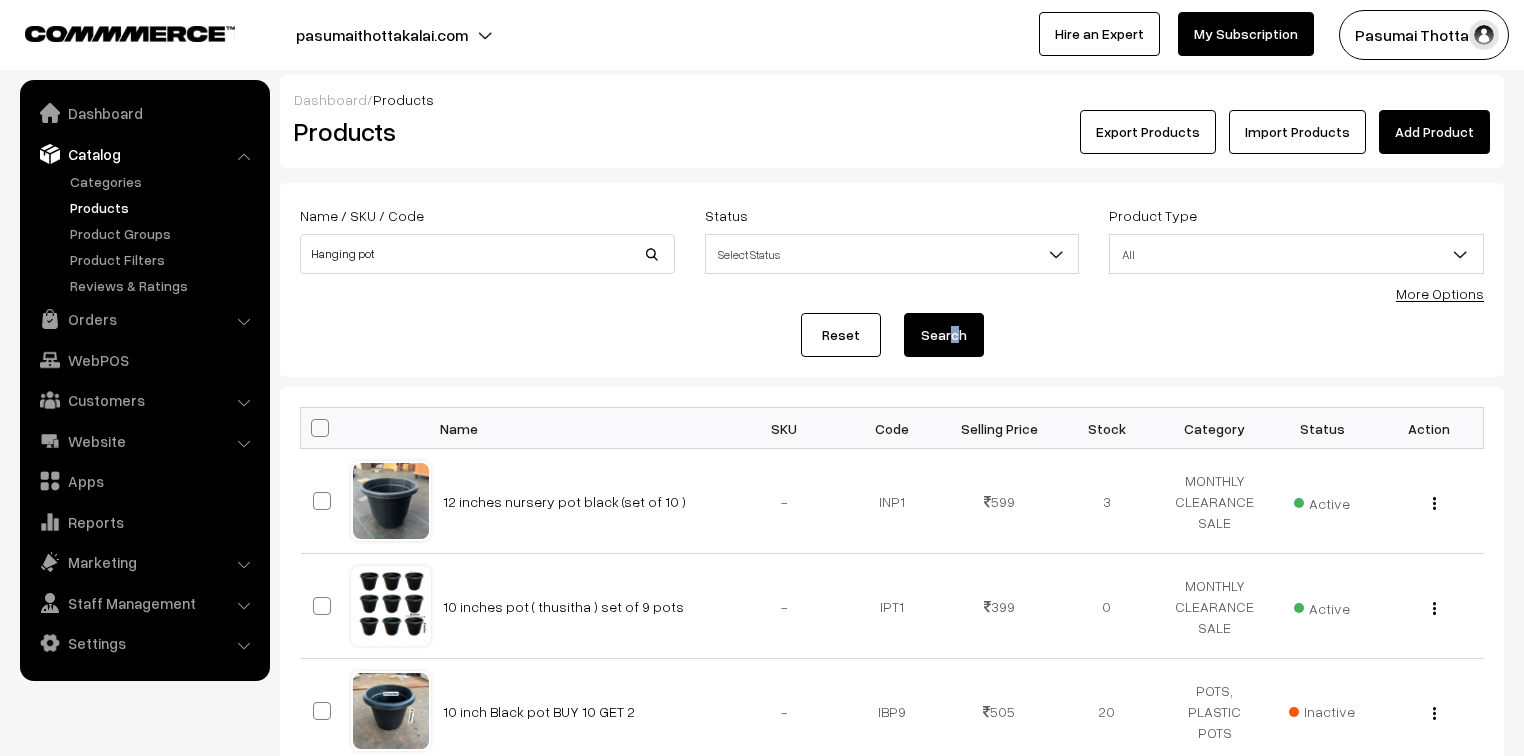 click on "Search" at bounding box center (944, 335) 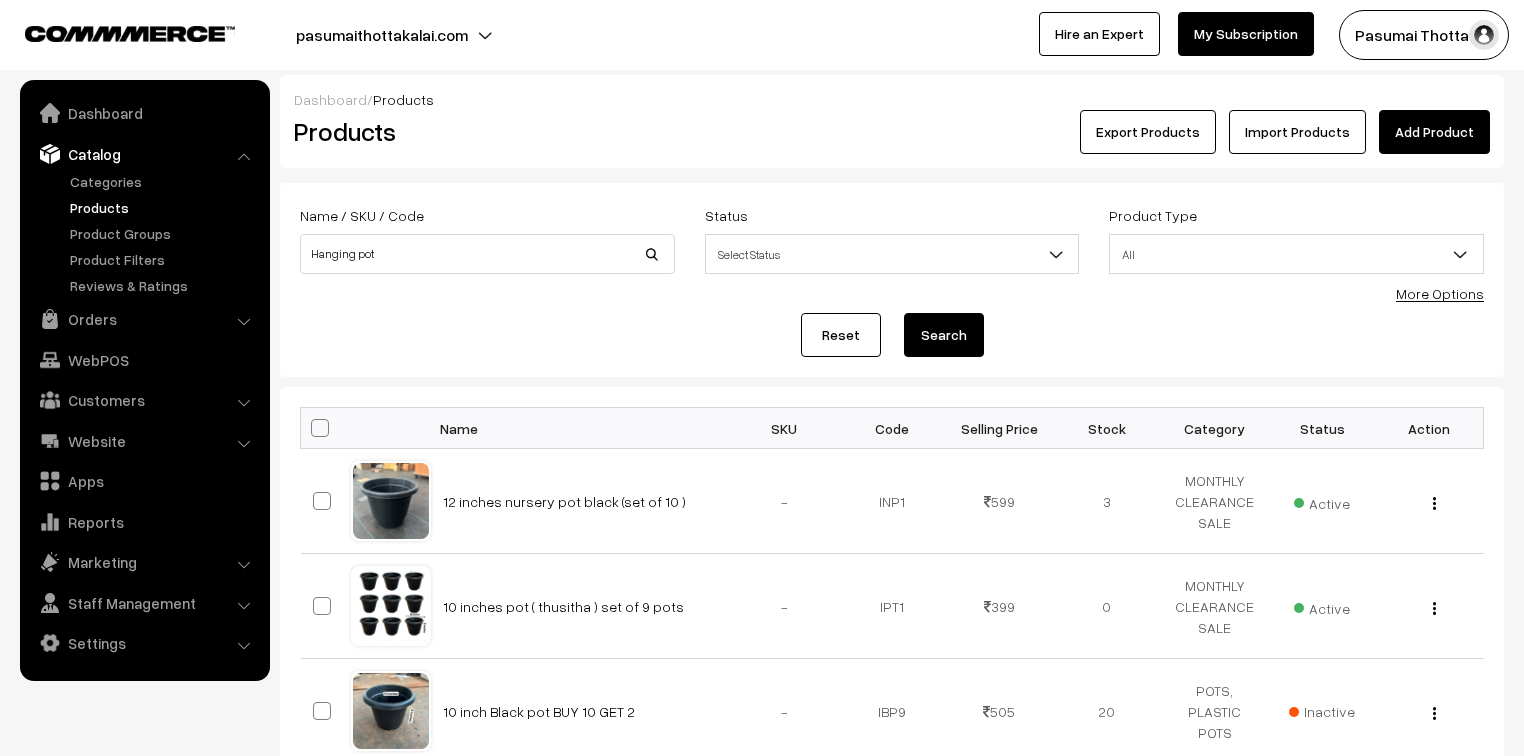 scroll, scrollTop: 0, scrollLeft: 0, axis: both 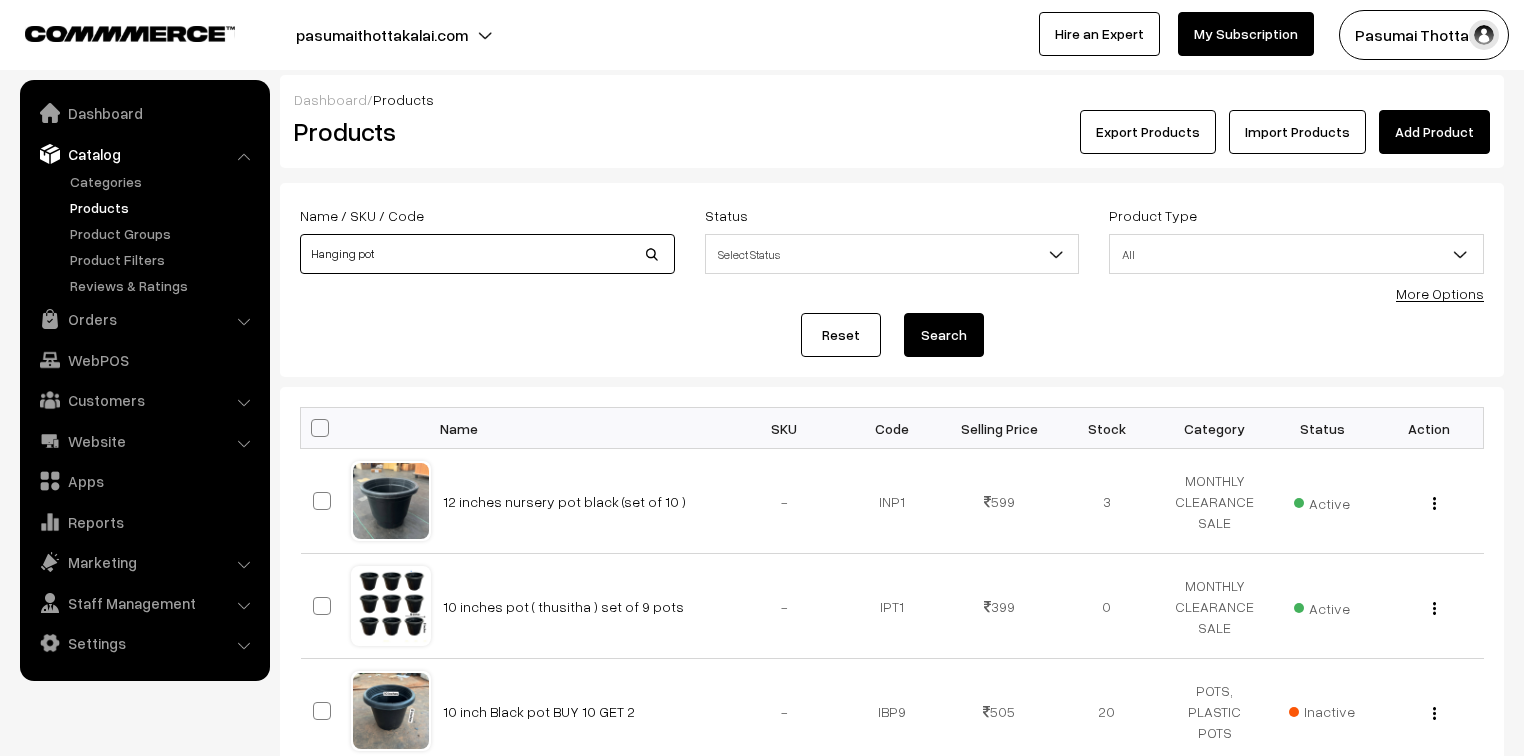 click on "Hanging pot" at bounding box center [487, 254] 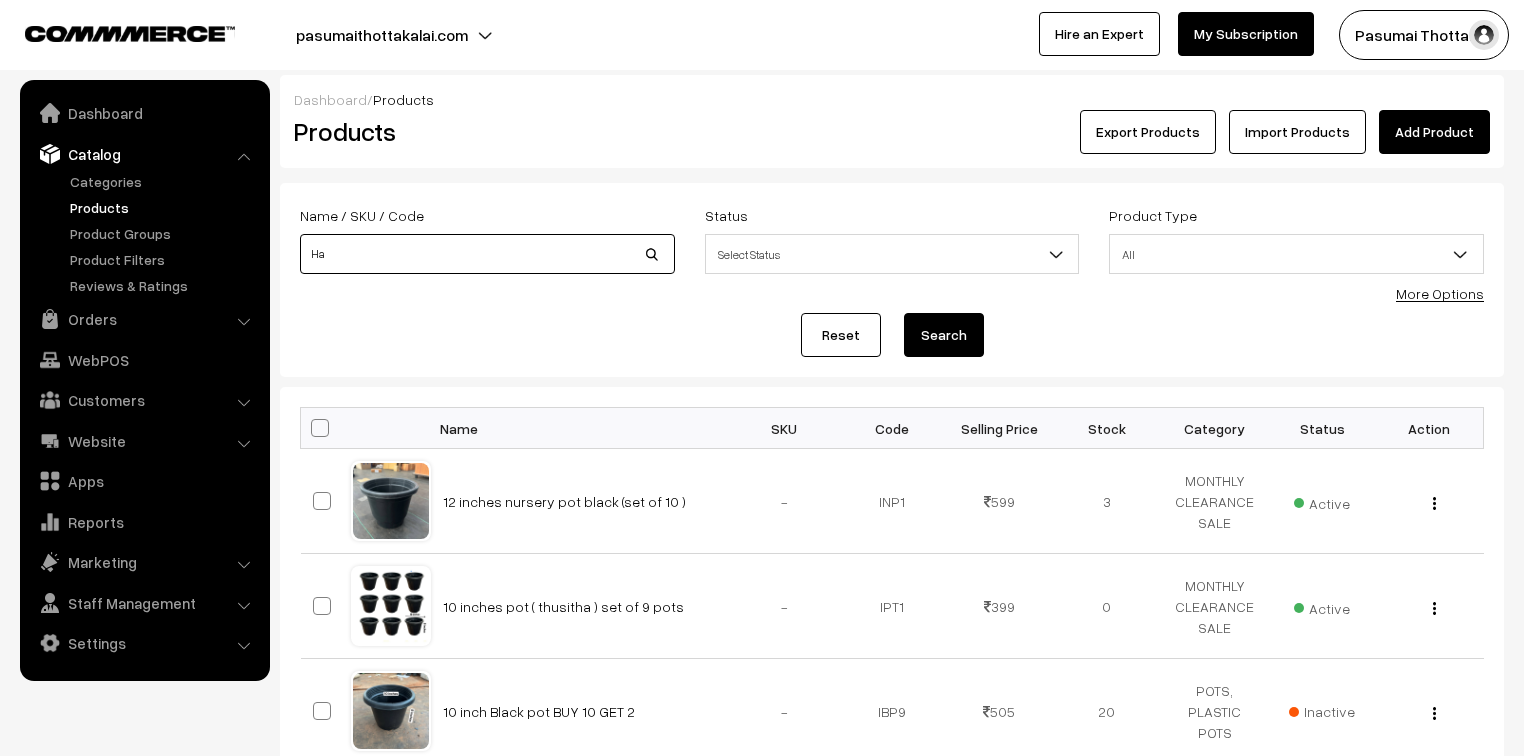 type on "H" 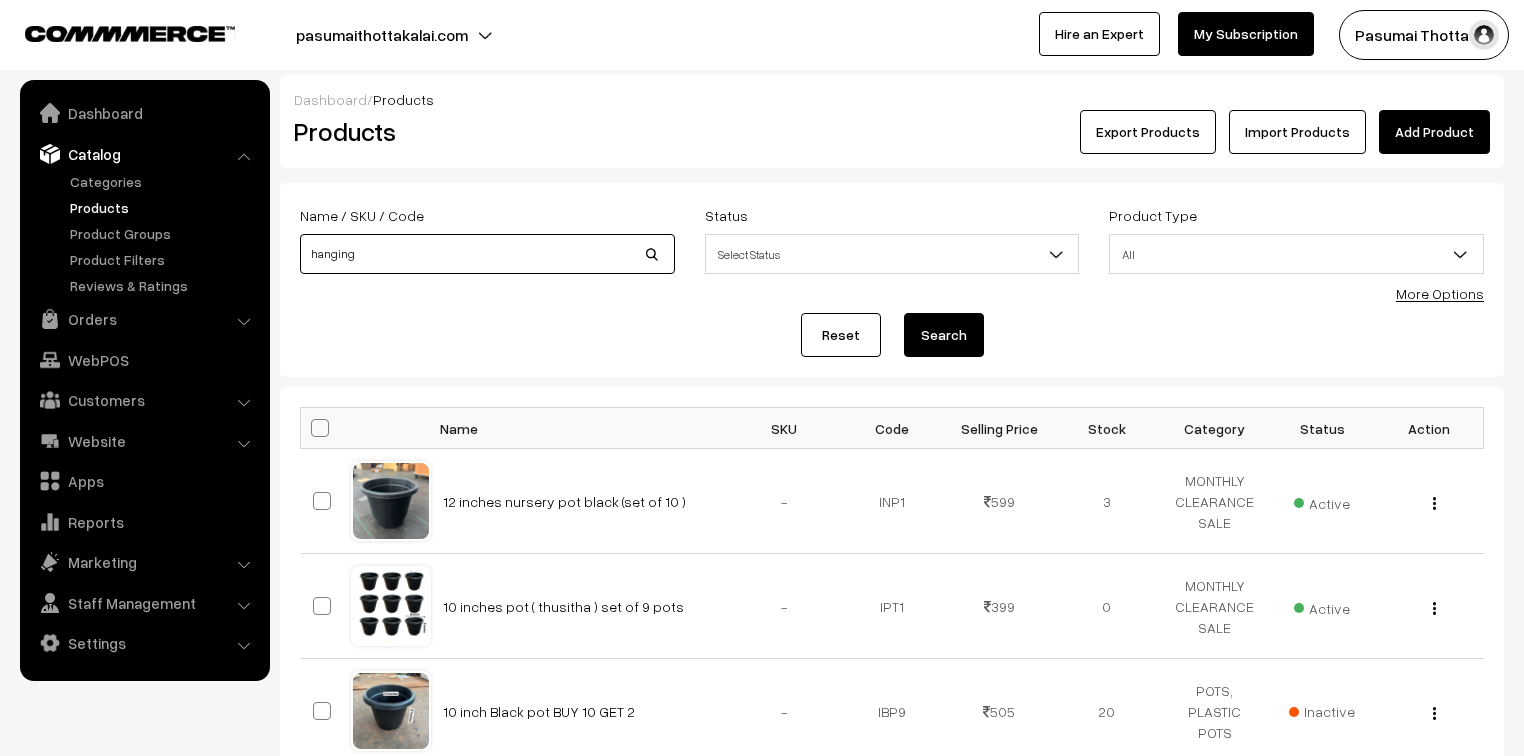 type on "hanging" 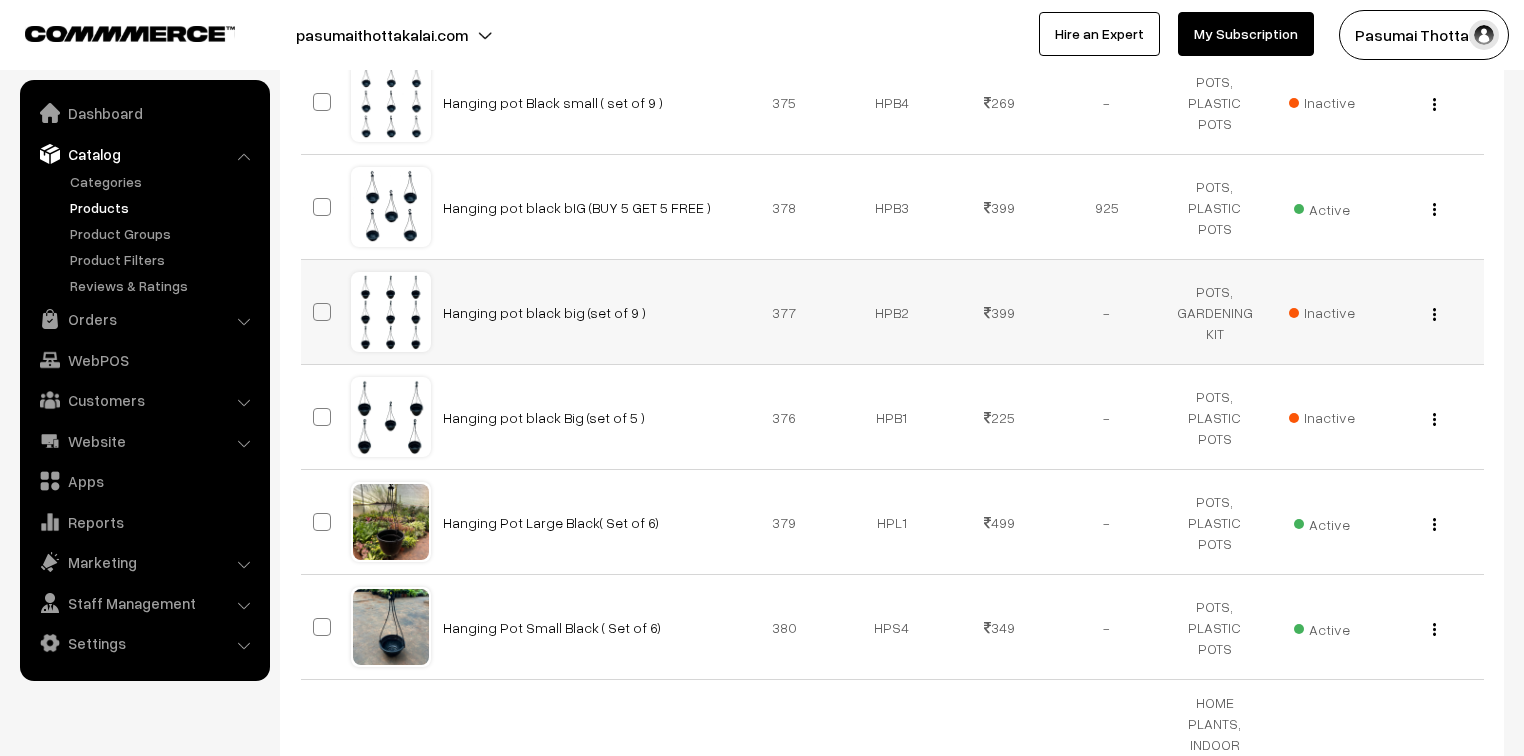 scroll, scrollTop: 720, scrollLeft: 0, axis: vertical 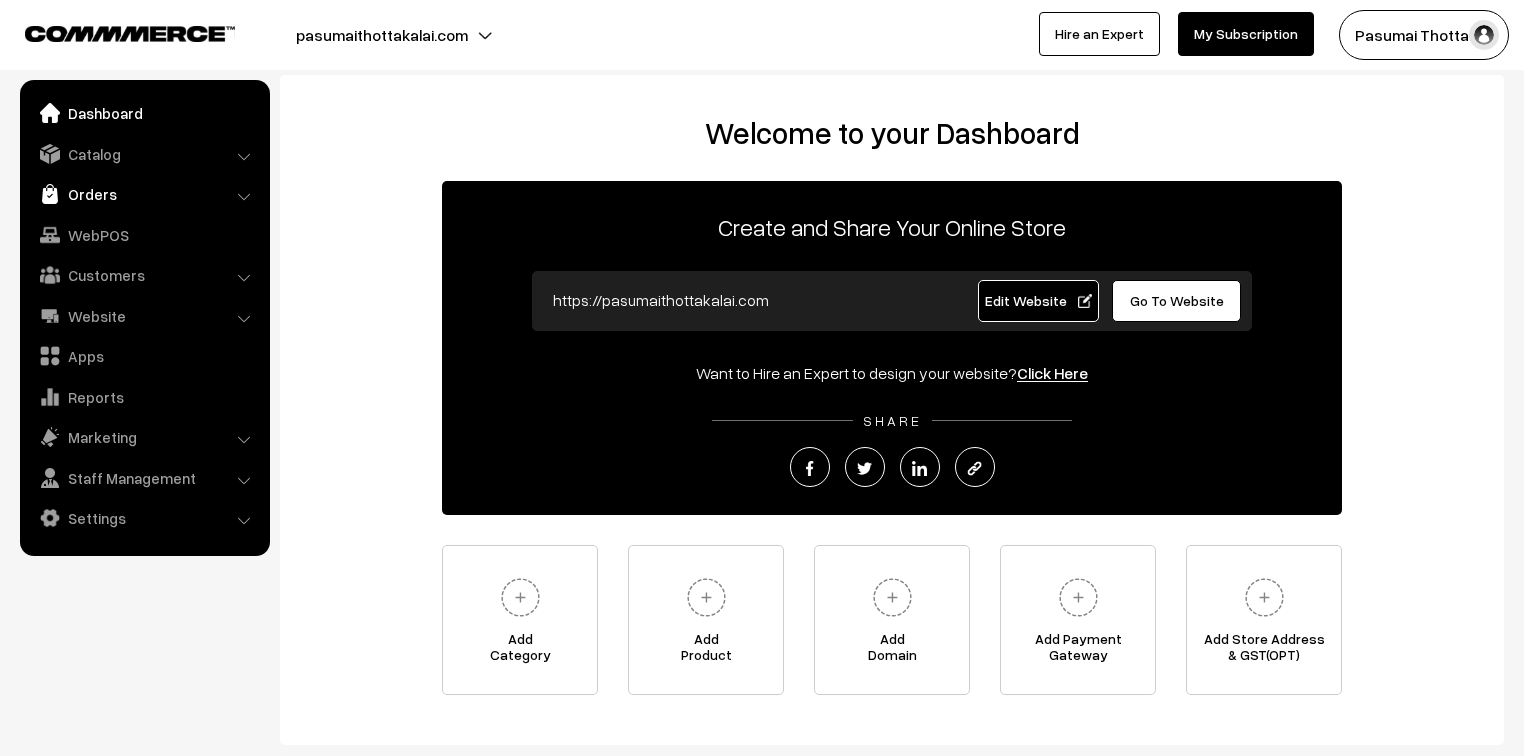click on "Orders" at bounding box center (144, 194) 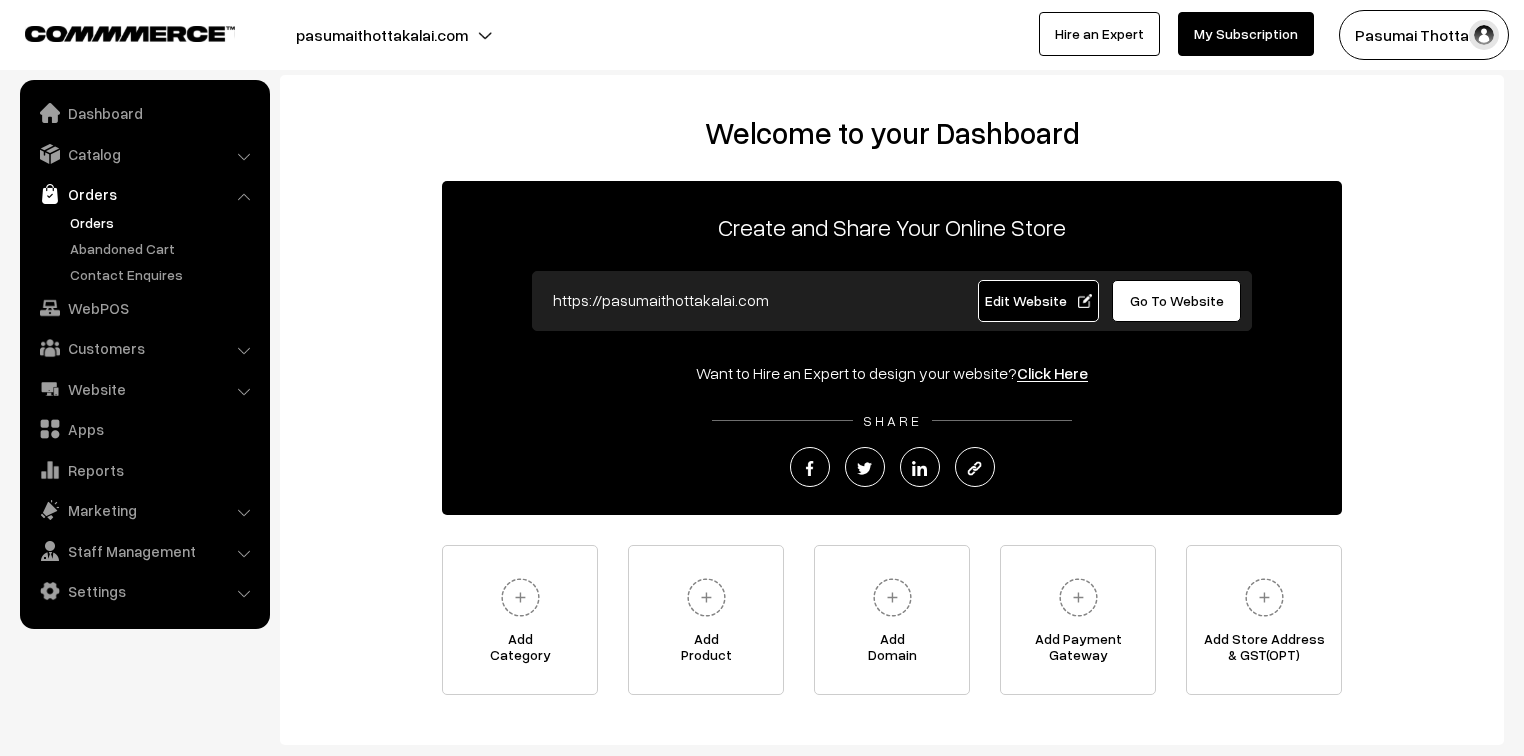click on "Orders" at bounding box center [164, 222] 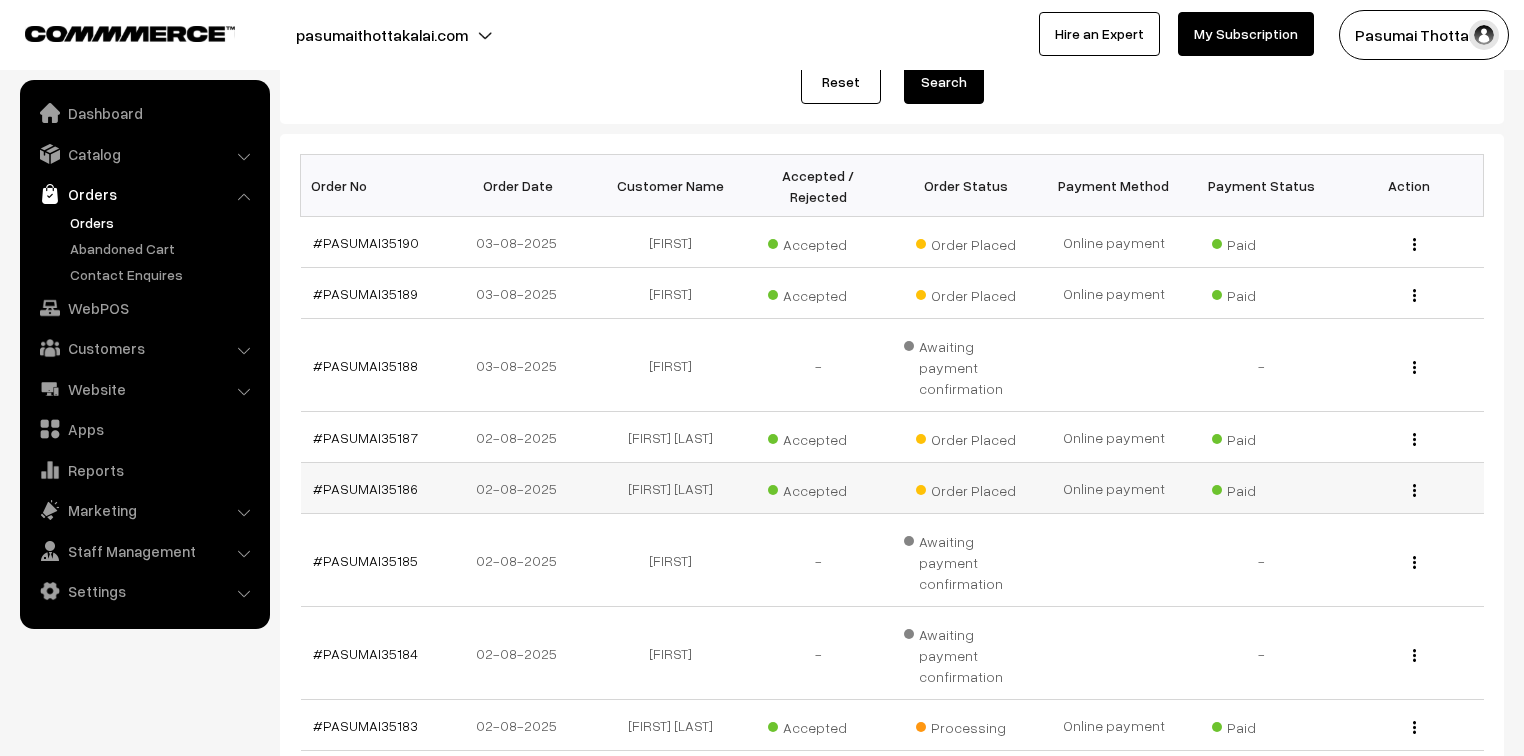 scroll, scrollTop: 160, scrollLeft: 0, axis: vertical 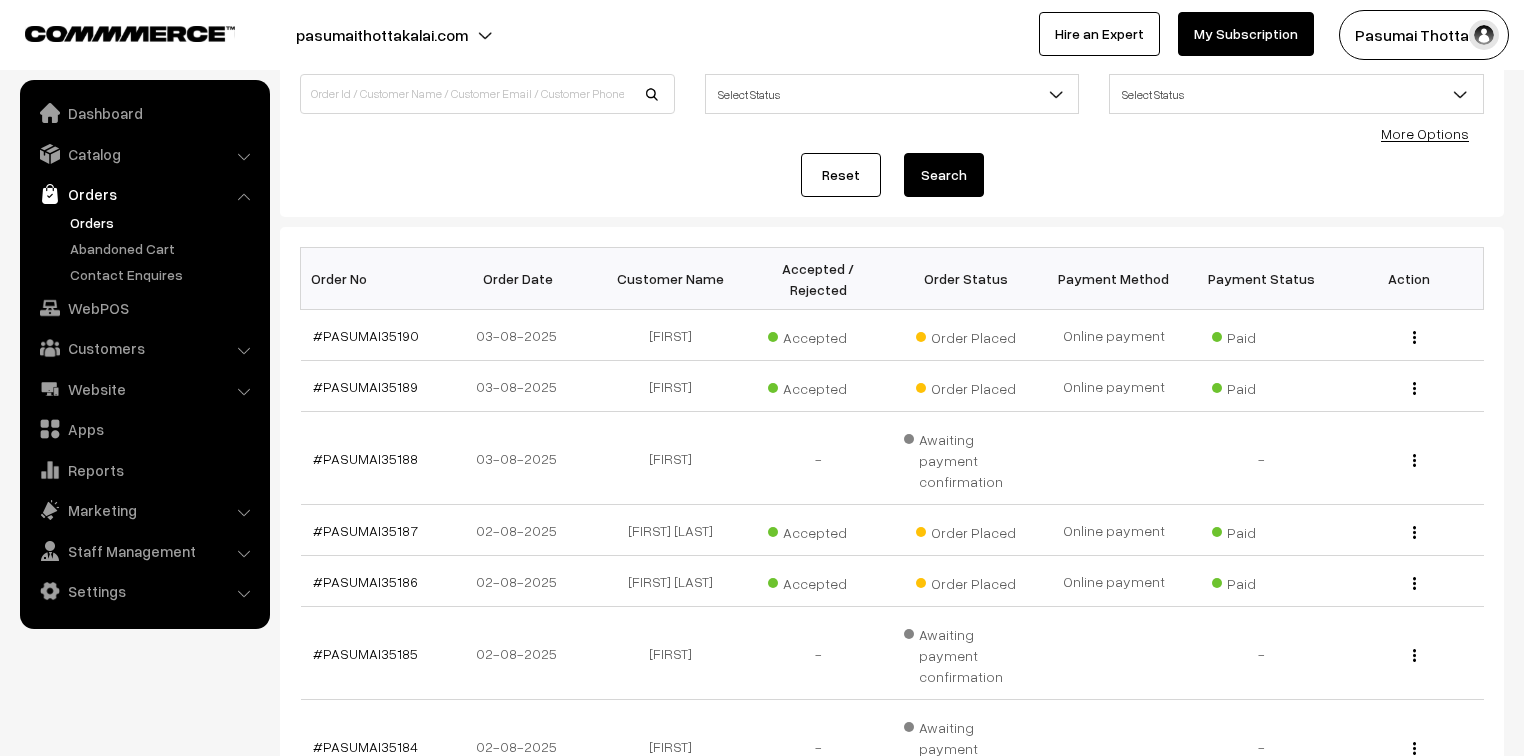 click on "More Options" at bounding box center (1425, 133) 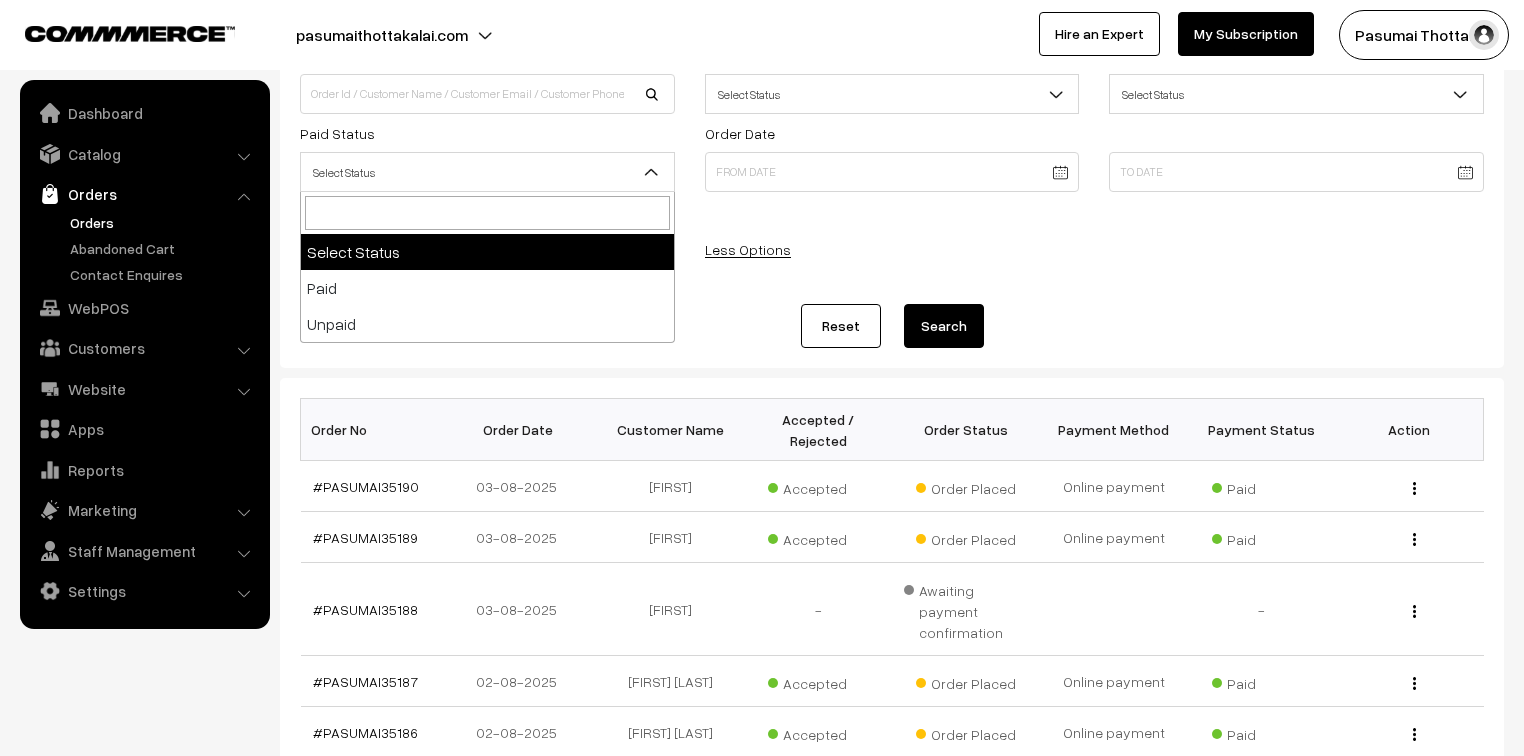 click on "Select Status" at bounding box center [487, 172] 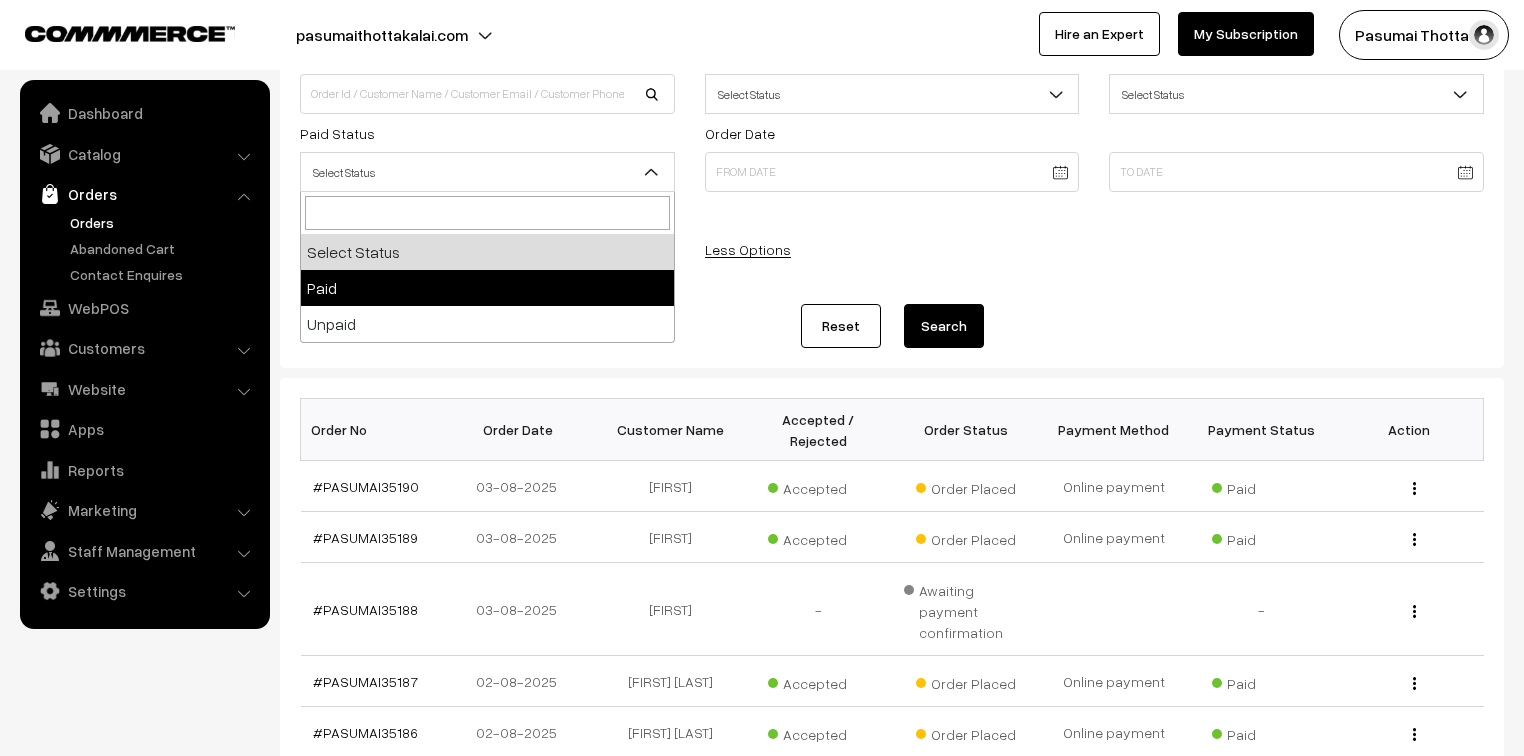 select on "1" 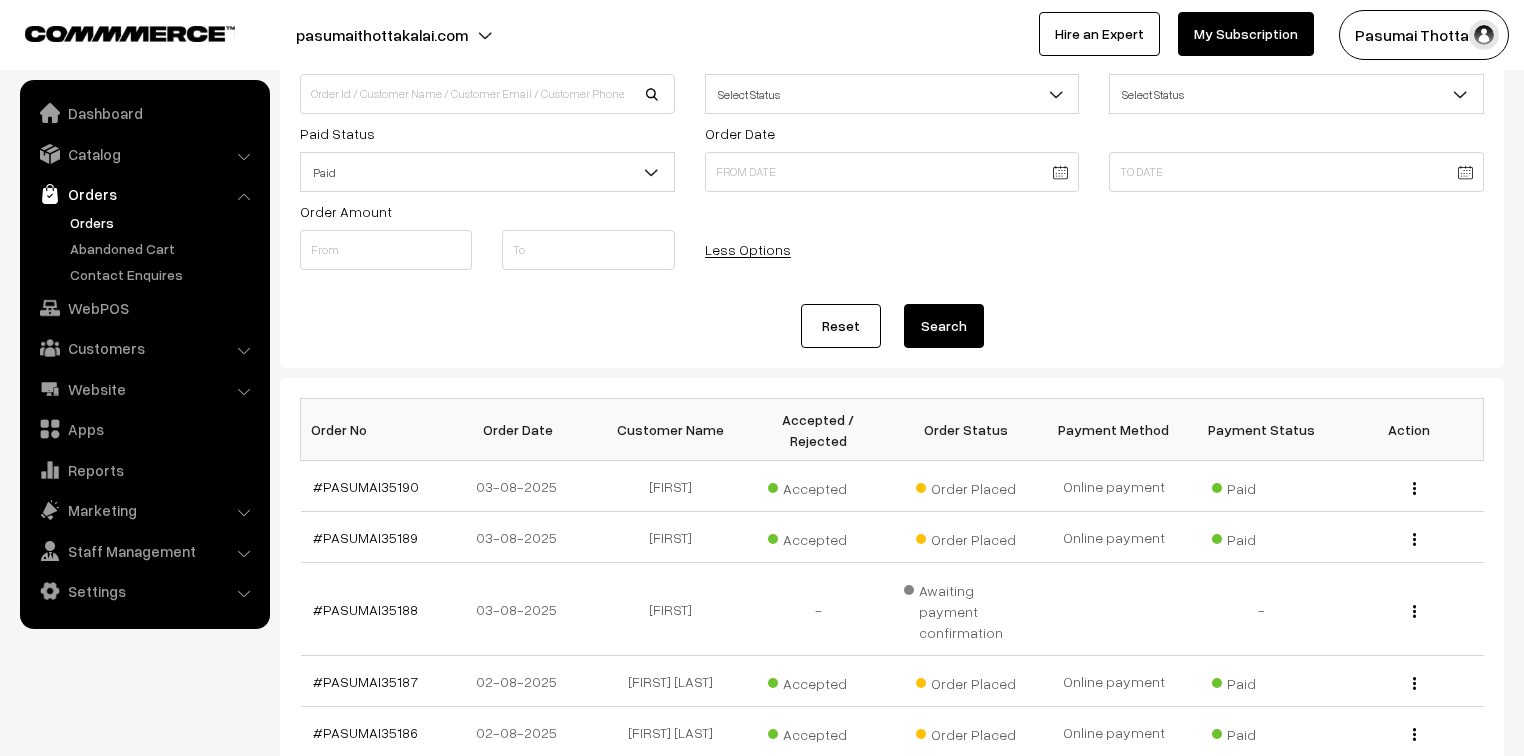 click on "Search" at bounding box center (944, 326) 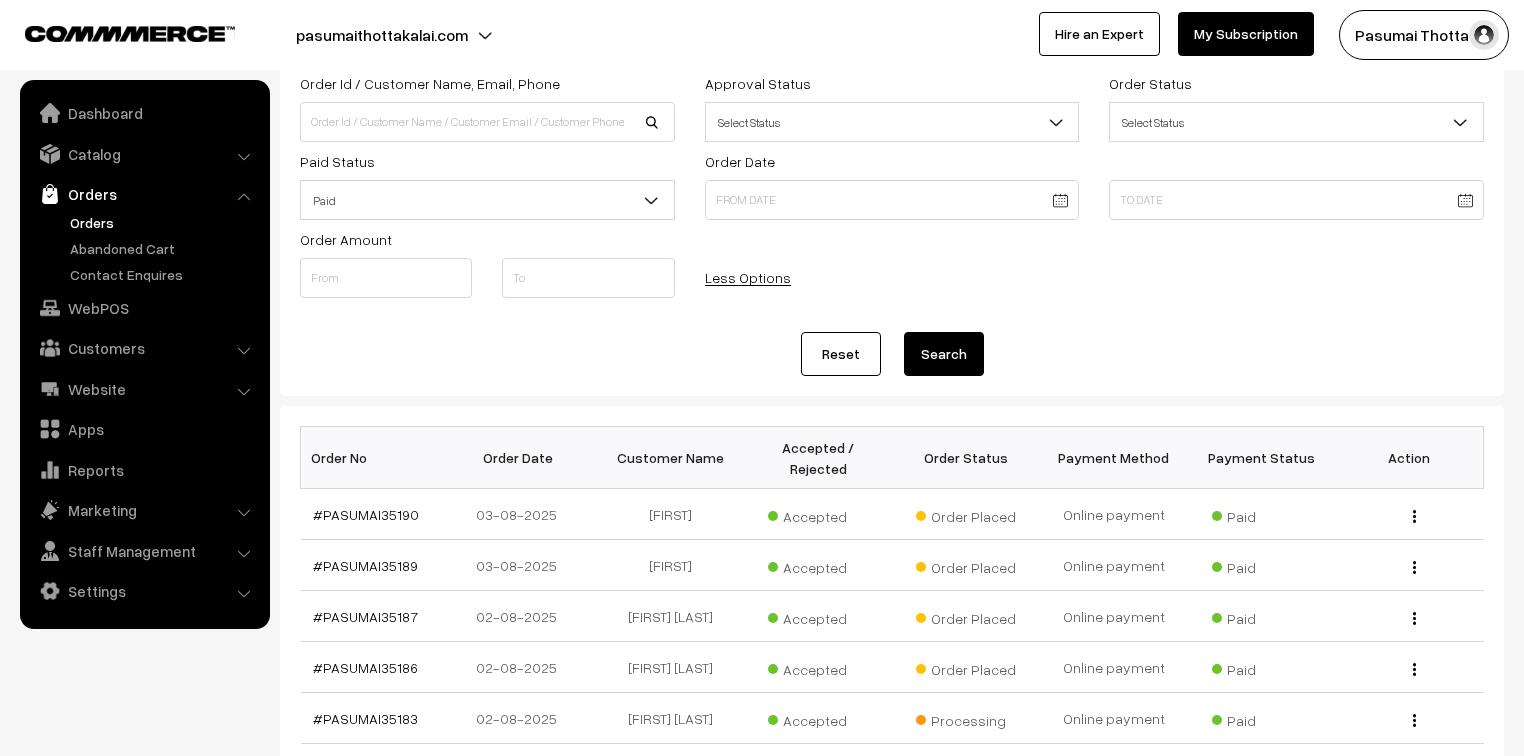 scroll, scrollTop: 240, scrollLeft: 0, axis: vertical 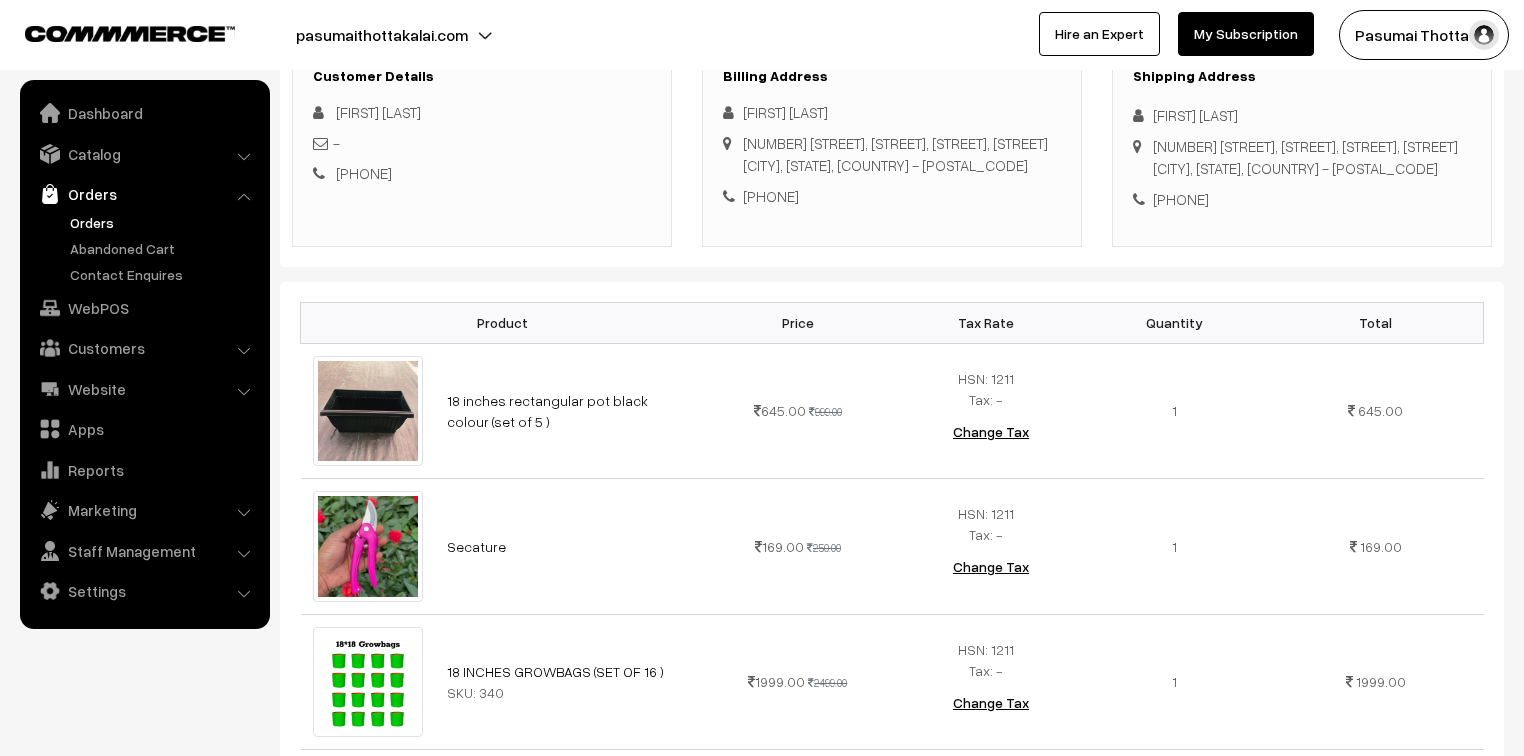 drag, startPoint x: 1153, startPoint y: 116, endPoint x: 1272, endPoint y: 264, distance: 189.90787 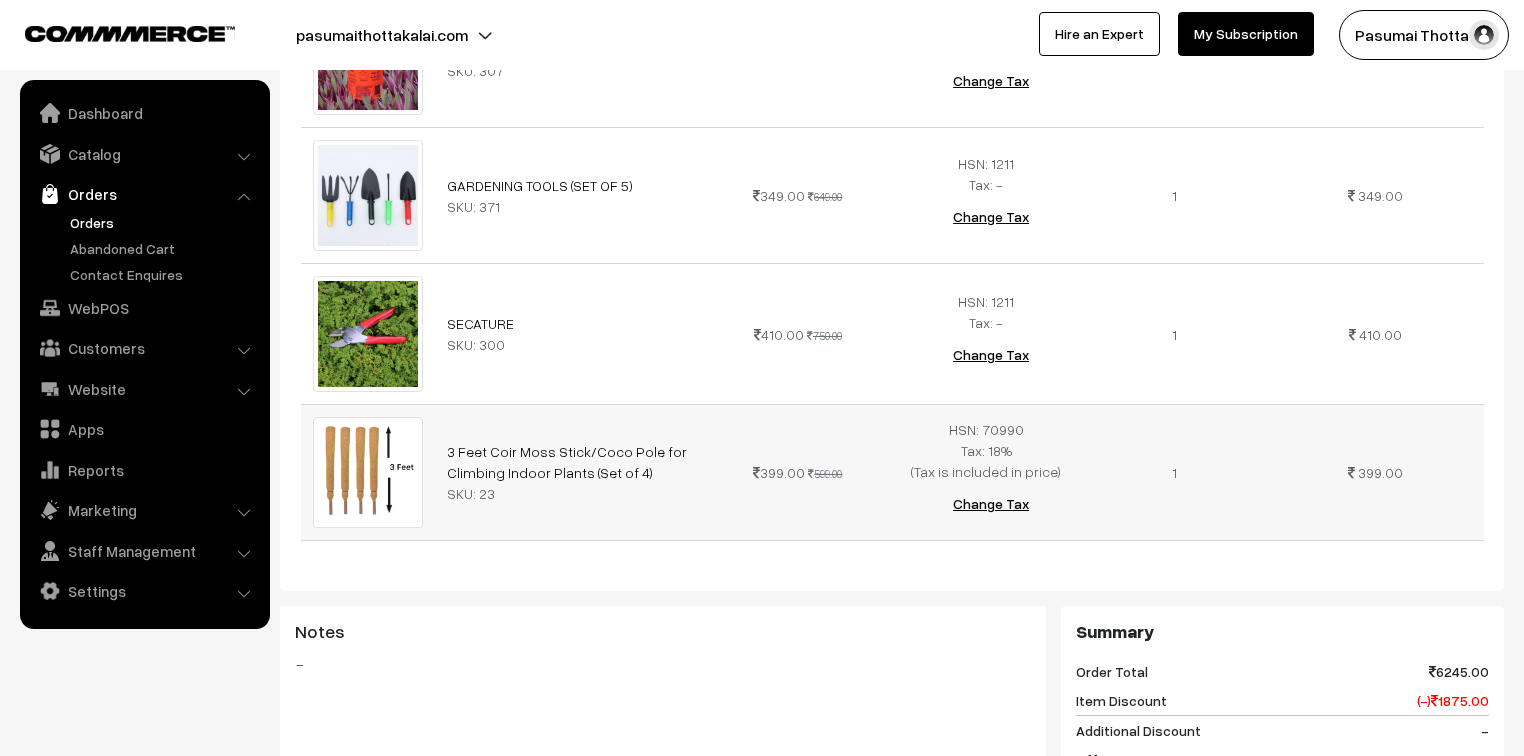 scroll, scrollTop: 1040, scrollLeft: 0, axis: vertical 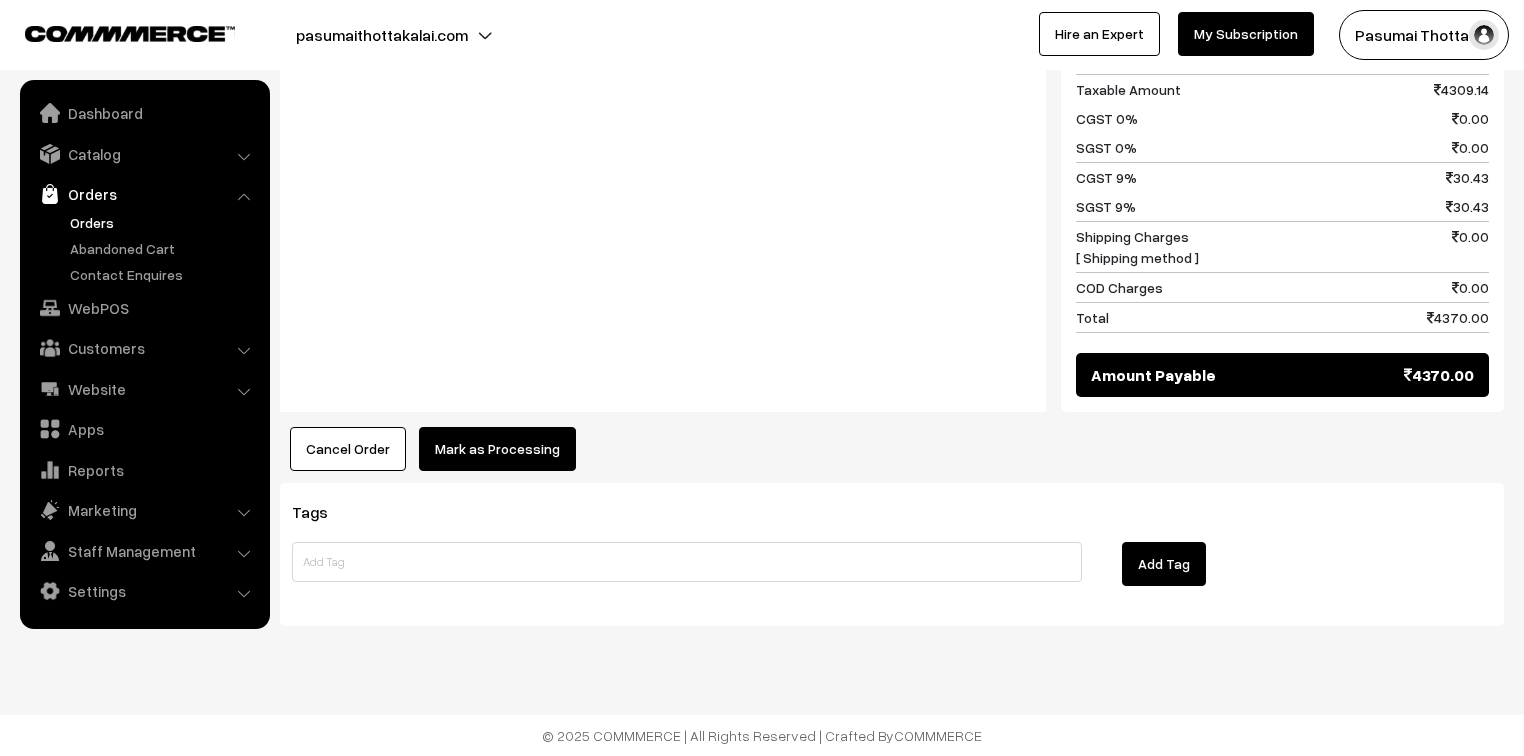 click on "Mark as Processing" at bounding box center (497, 449) 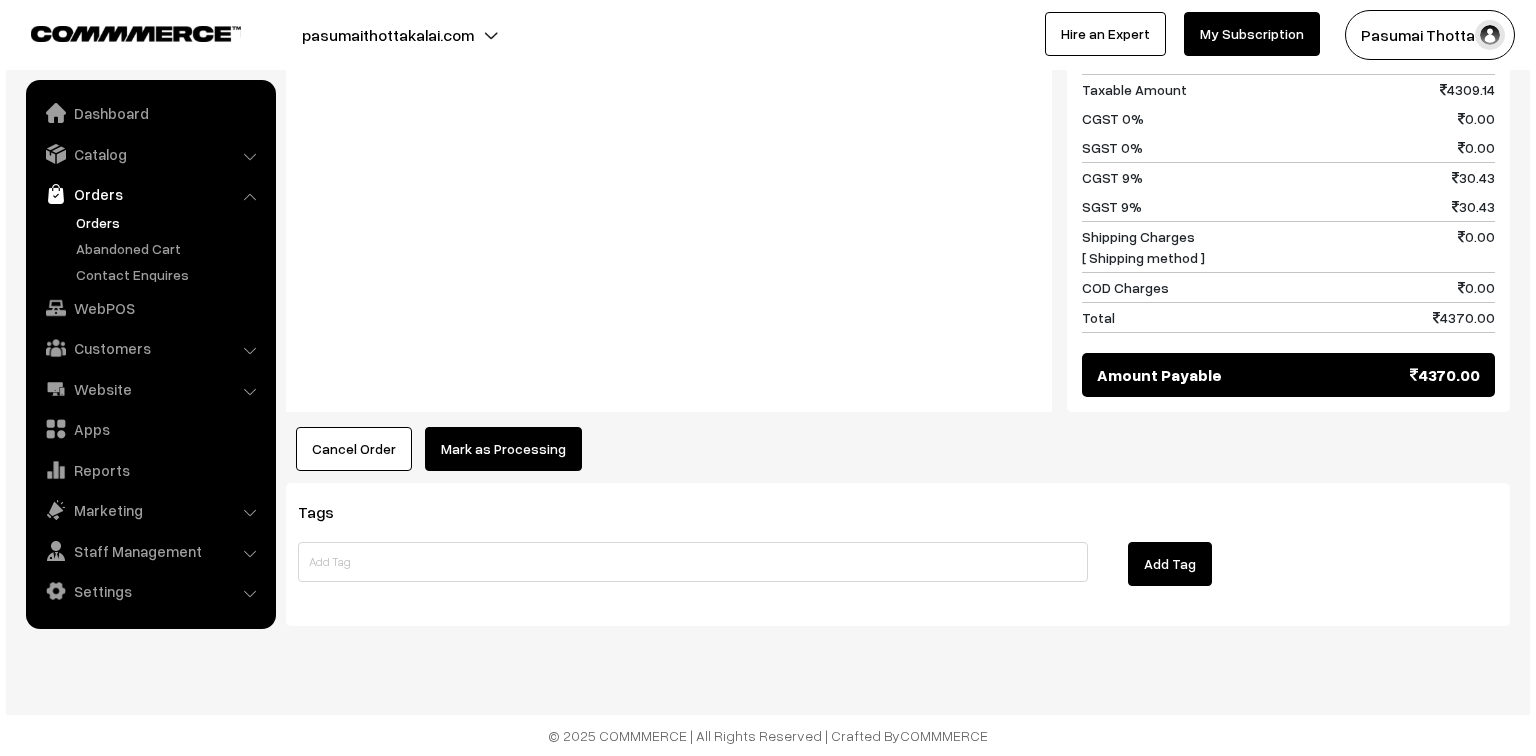 scroll, scrollTop: 1831, scrollLeft: 0, axis: vertical 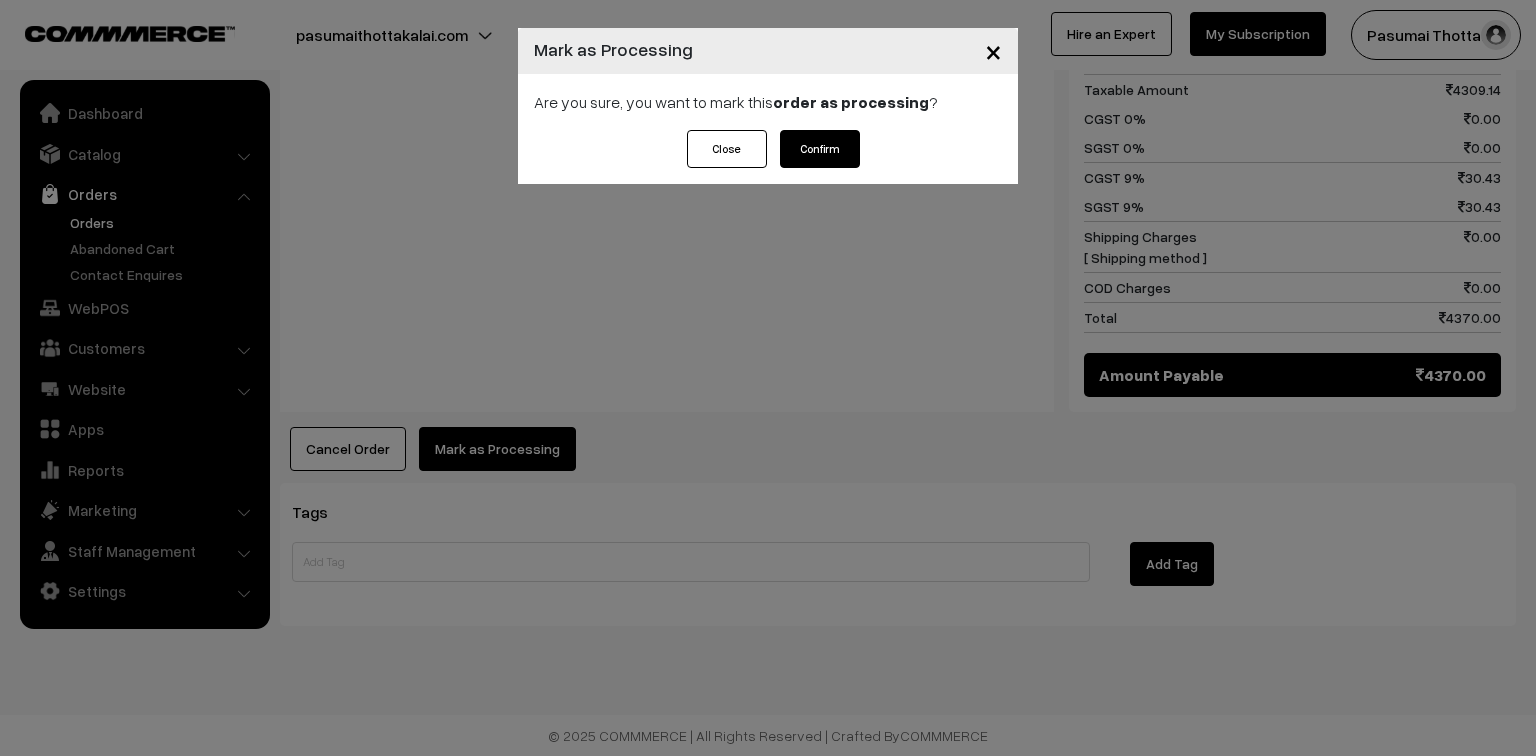 click on "Confirm" at bounding box center (820, 149) 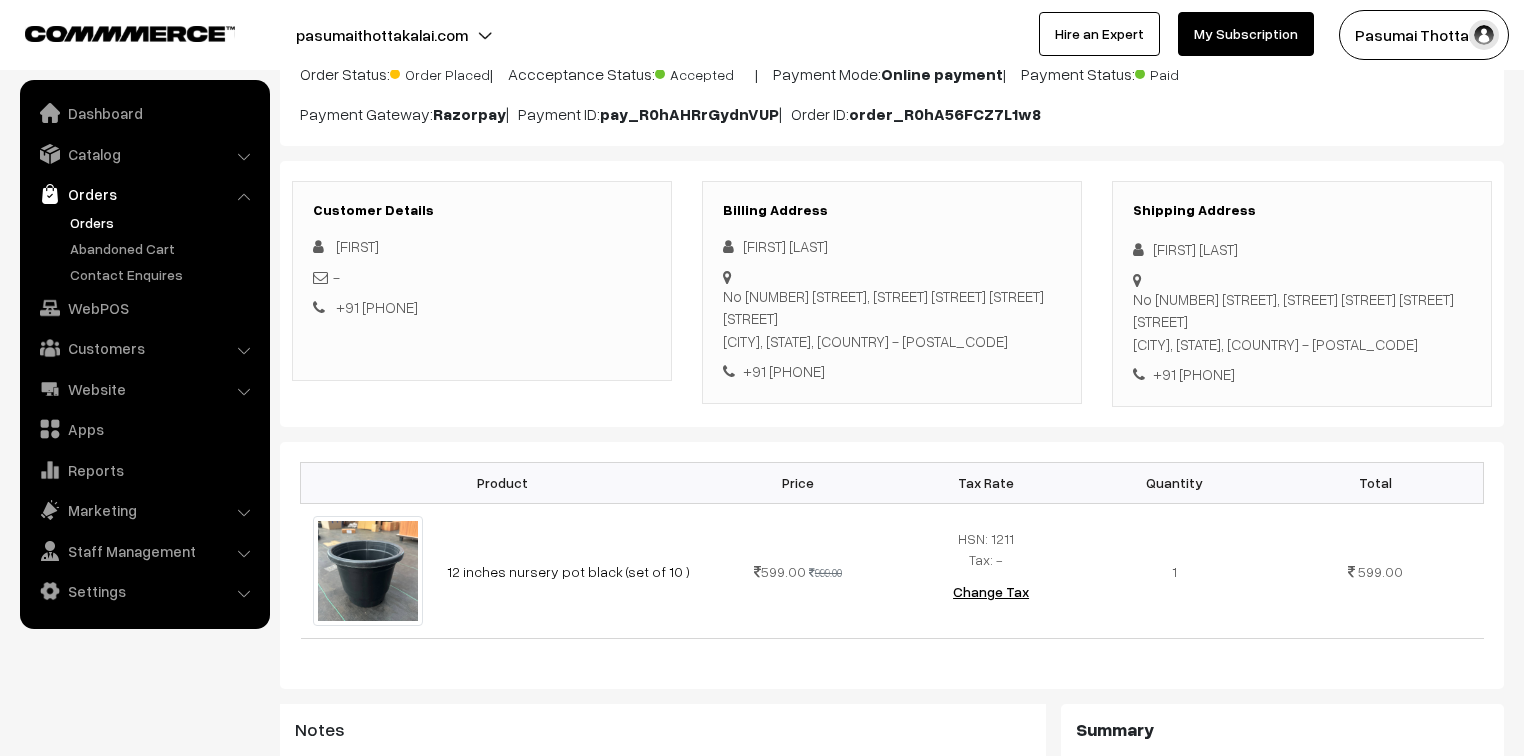scroll, scrollTop: 160, scrollLeft: 0, axis: vertical 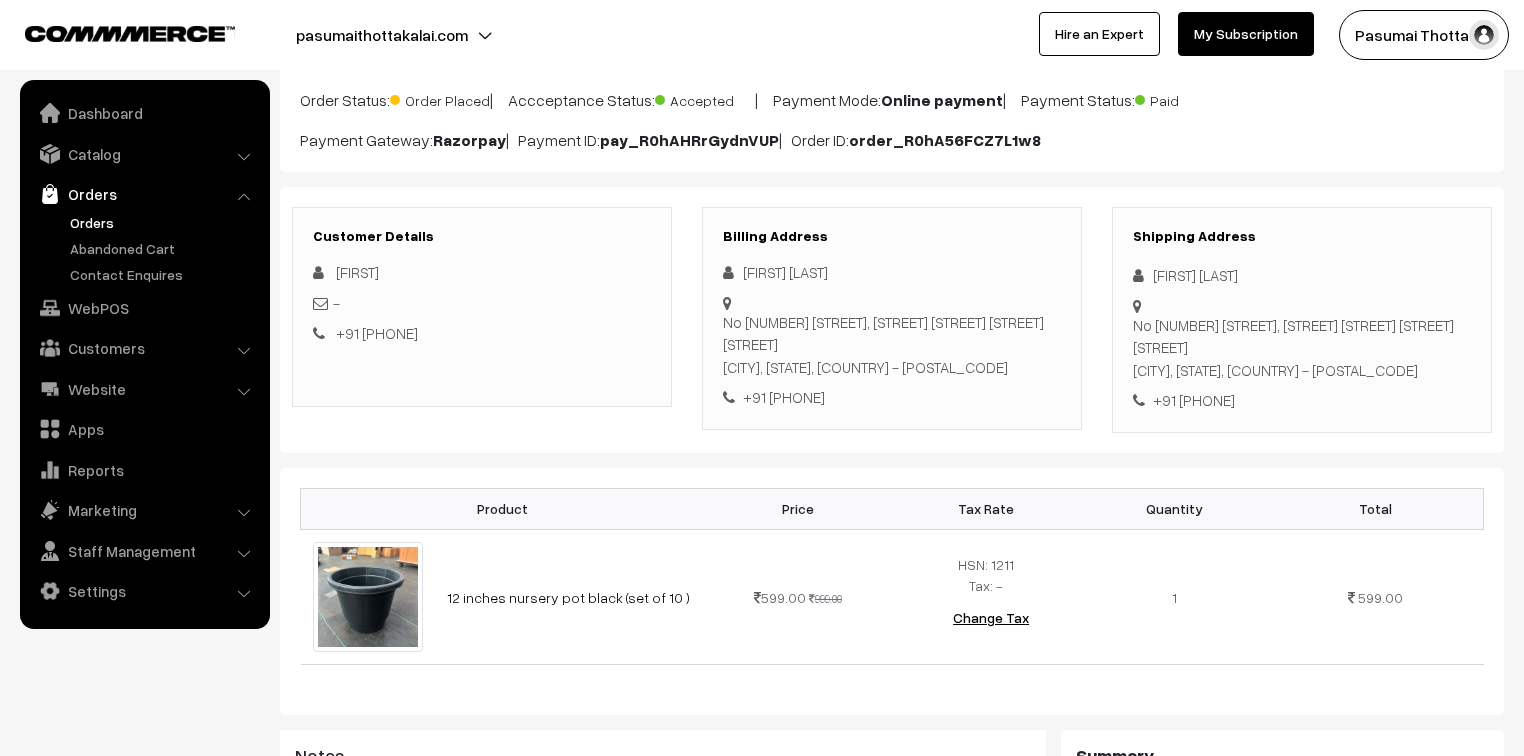 drag, startPoint x: 1154, startPoint y: 274, endPoint x: 1284, endPoint y: 409, distance: 187.41664 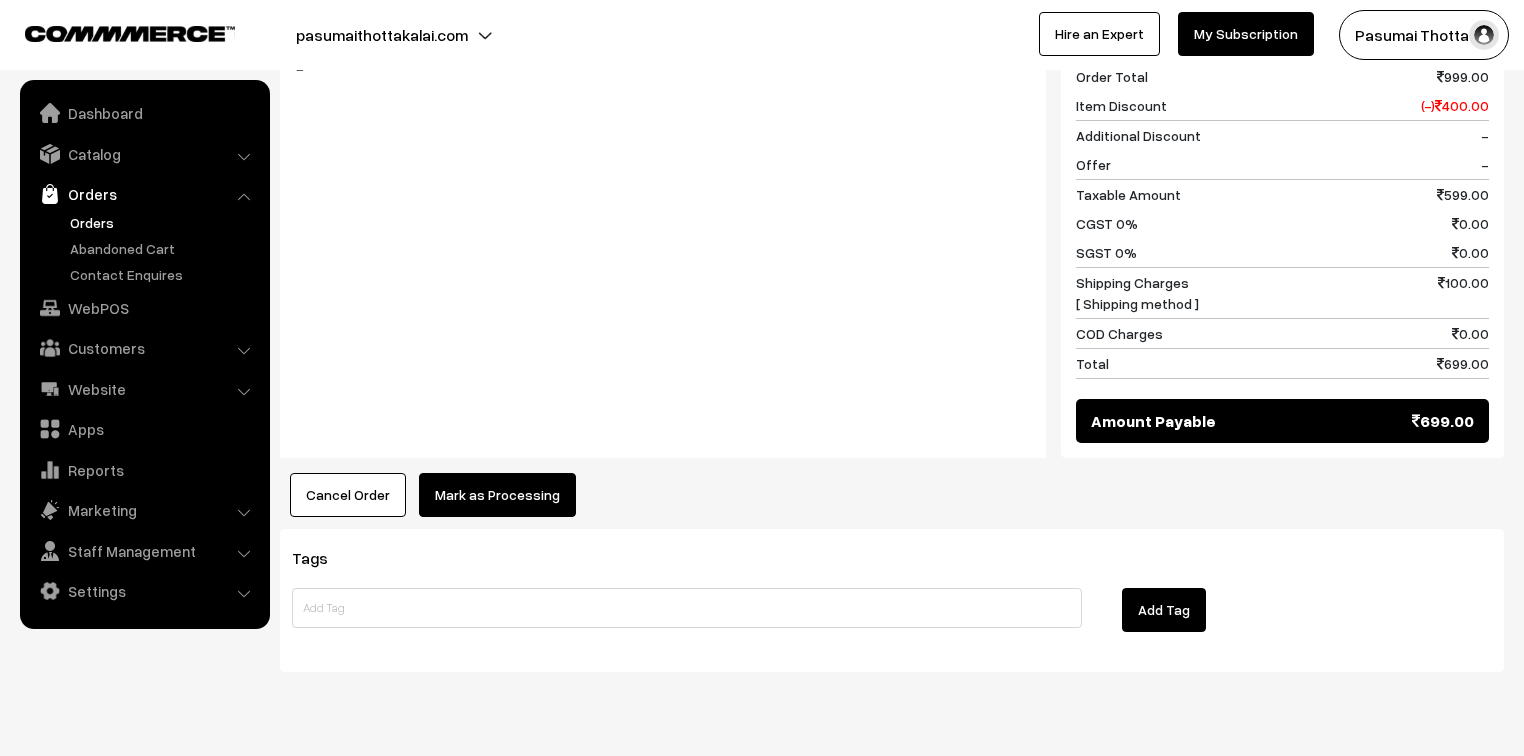 click on "Mark as Processing" at bounding box center (497, 495) 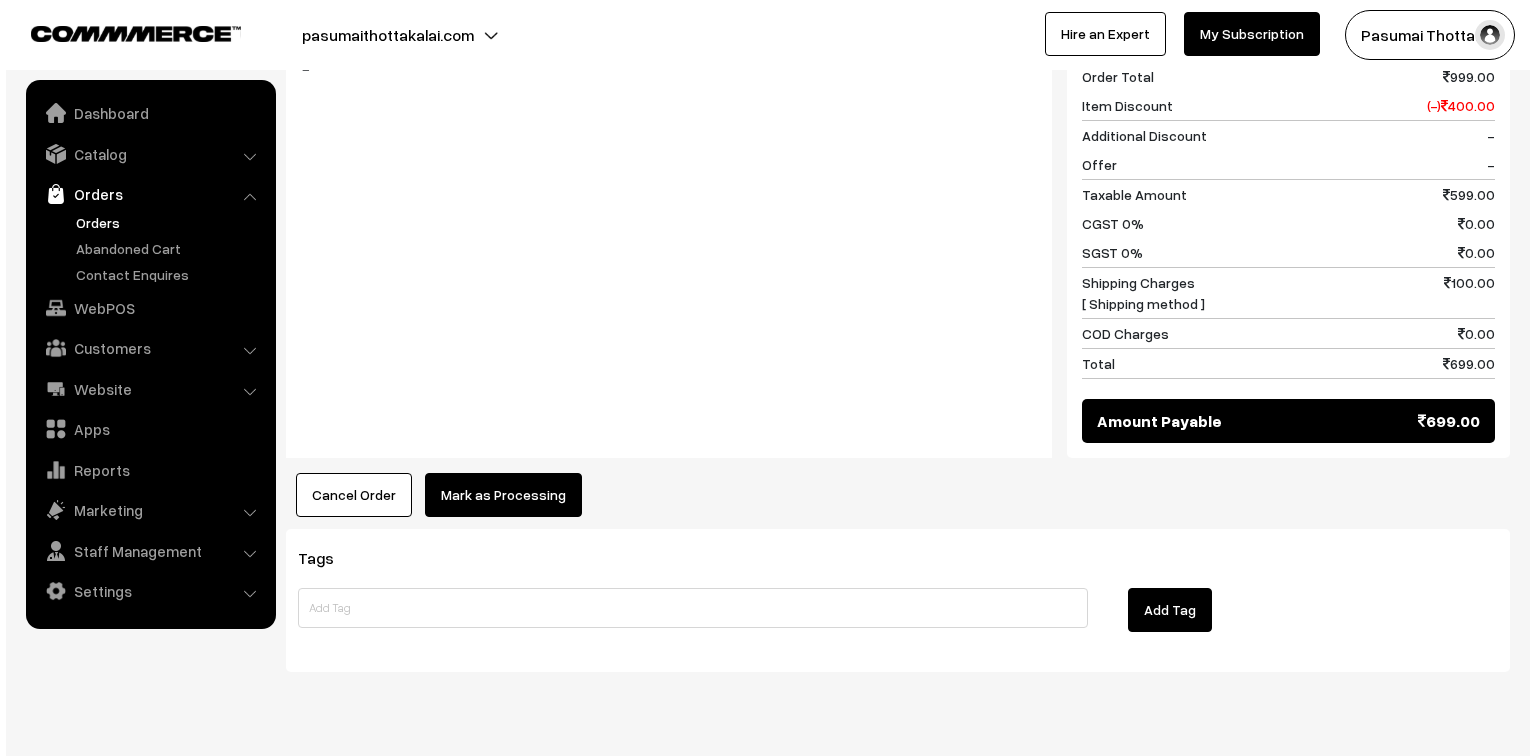 scroll, scrollTop: 881, scrollLeft: 0, axis: vertical 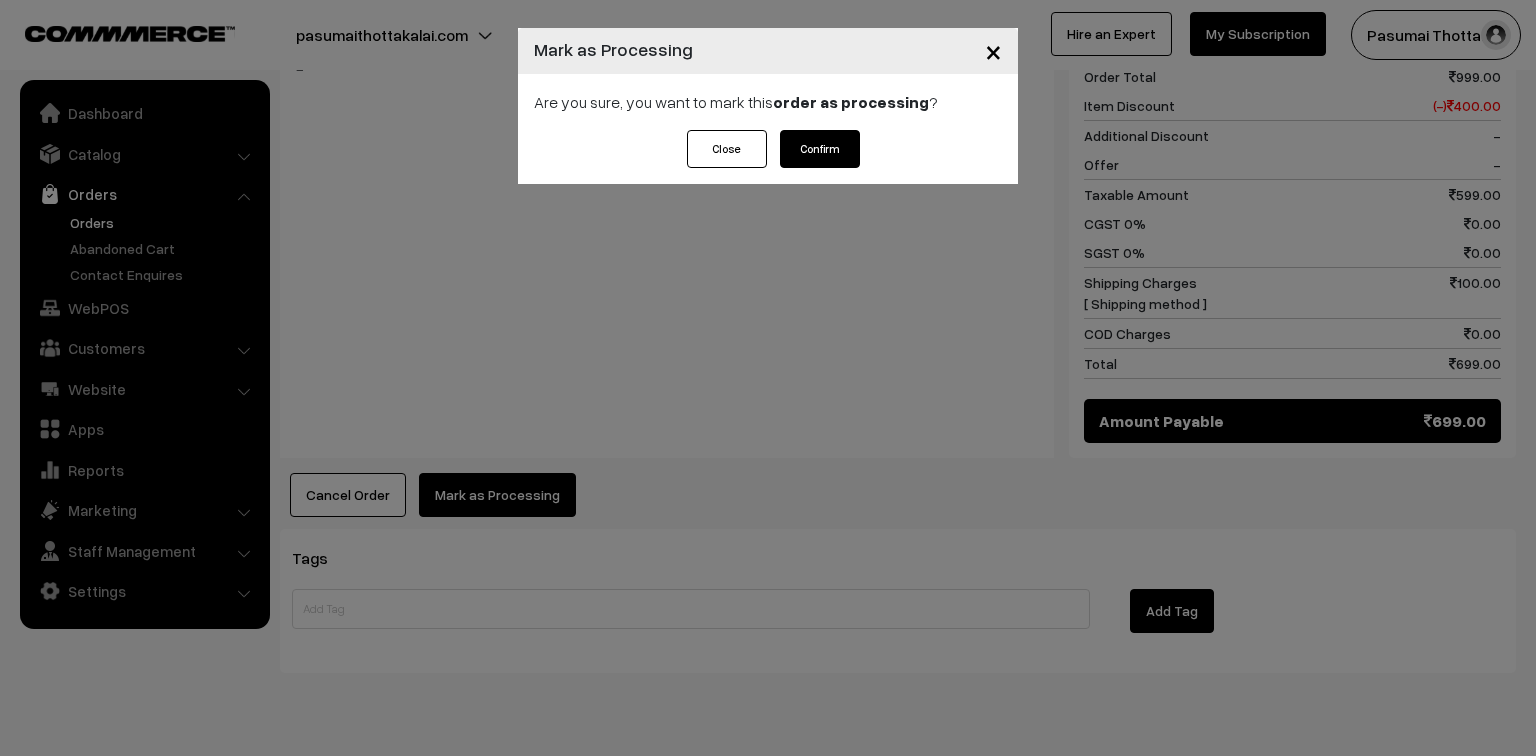 click on "Confirm" at bounding box center (820, 149) 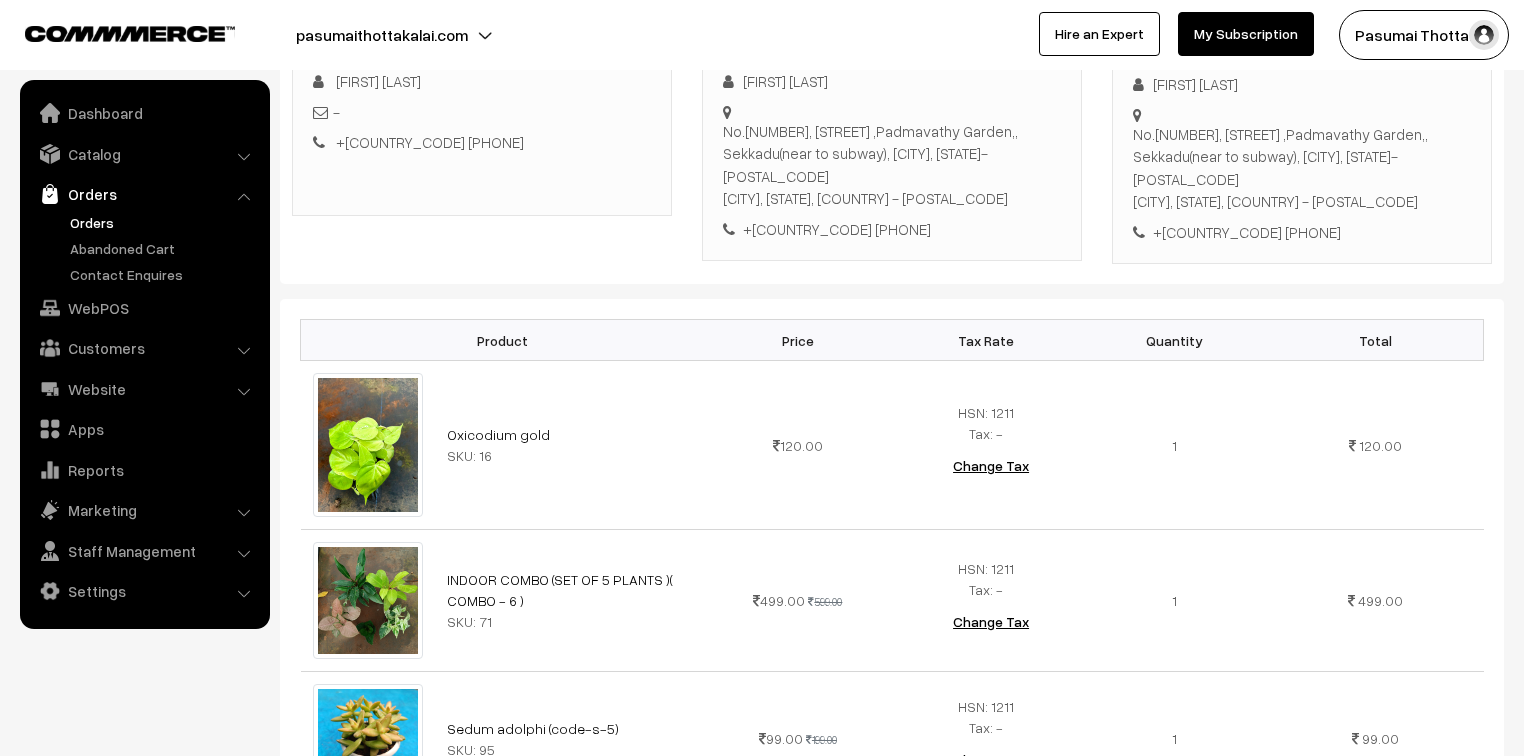 scroll, scrollTop: 320, scrollLeft: 0, axis: vertical 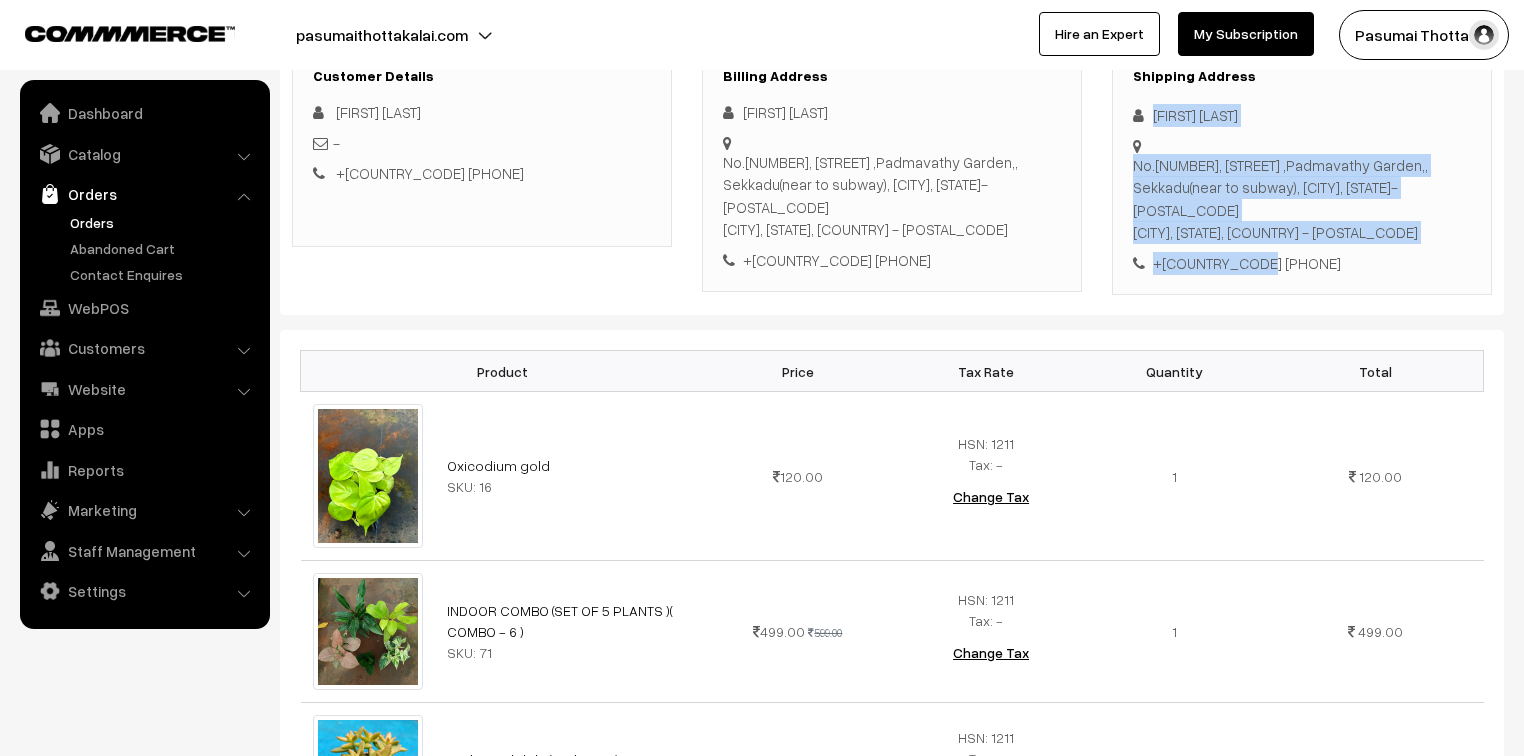 drag, startPoint x: 1151, startPoint y: 119, endPoint x: 1294, endPoint y: 232, distance: 182.25806 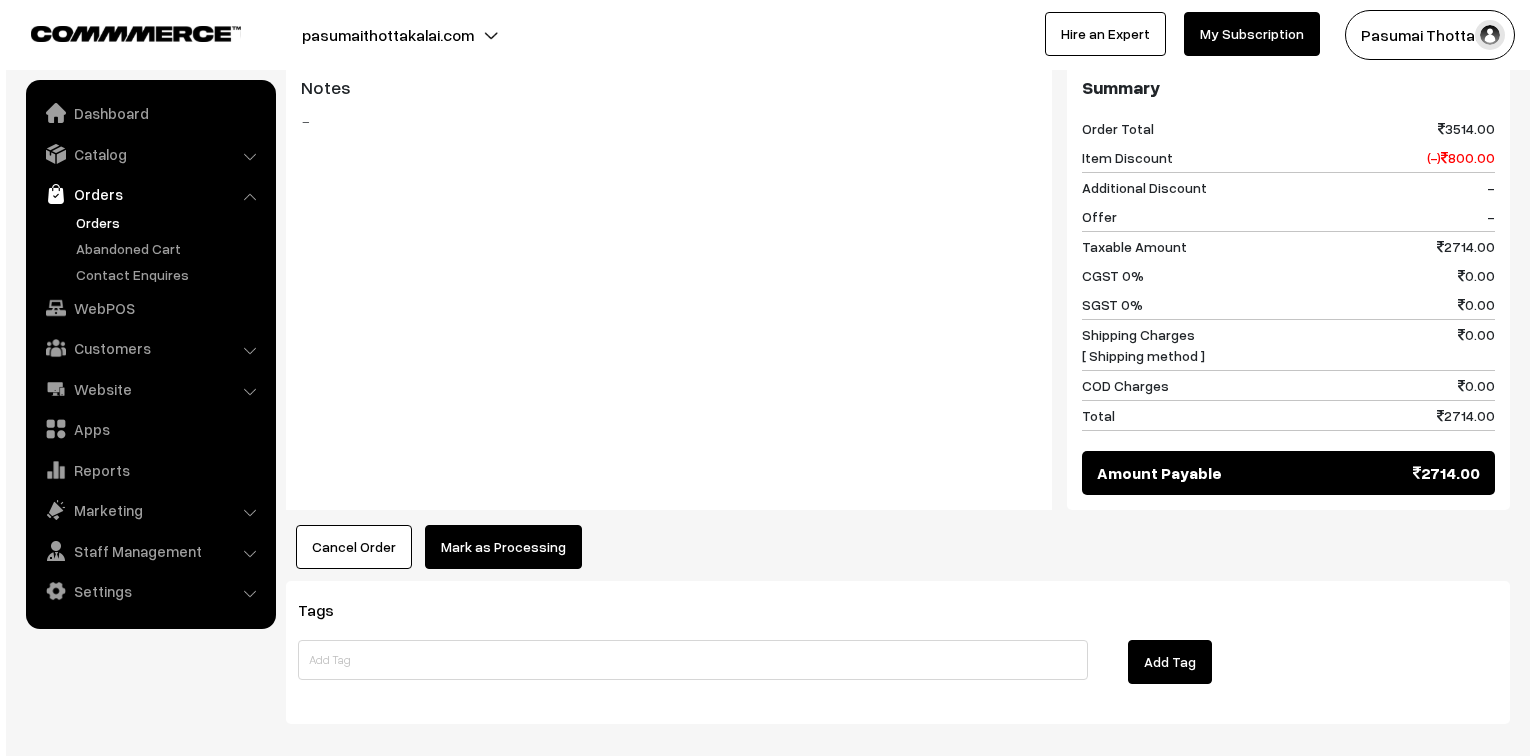 scroll, scrollTop: 1680, scrollLeft: 0, axis: vertical 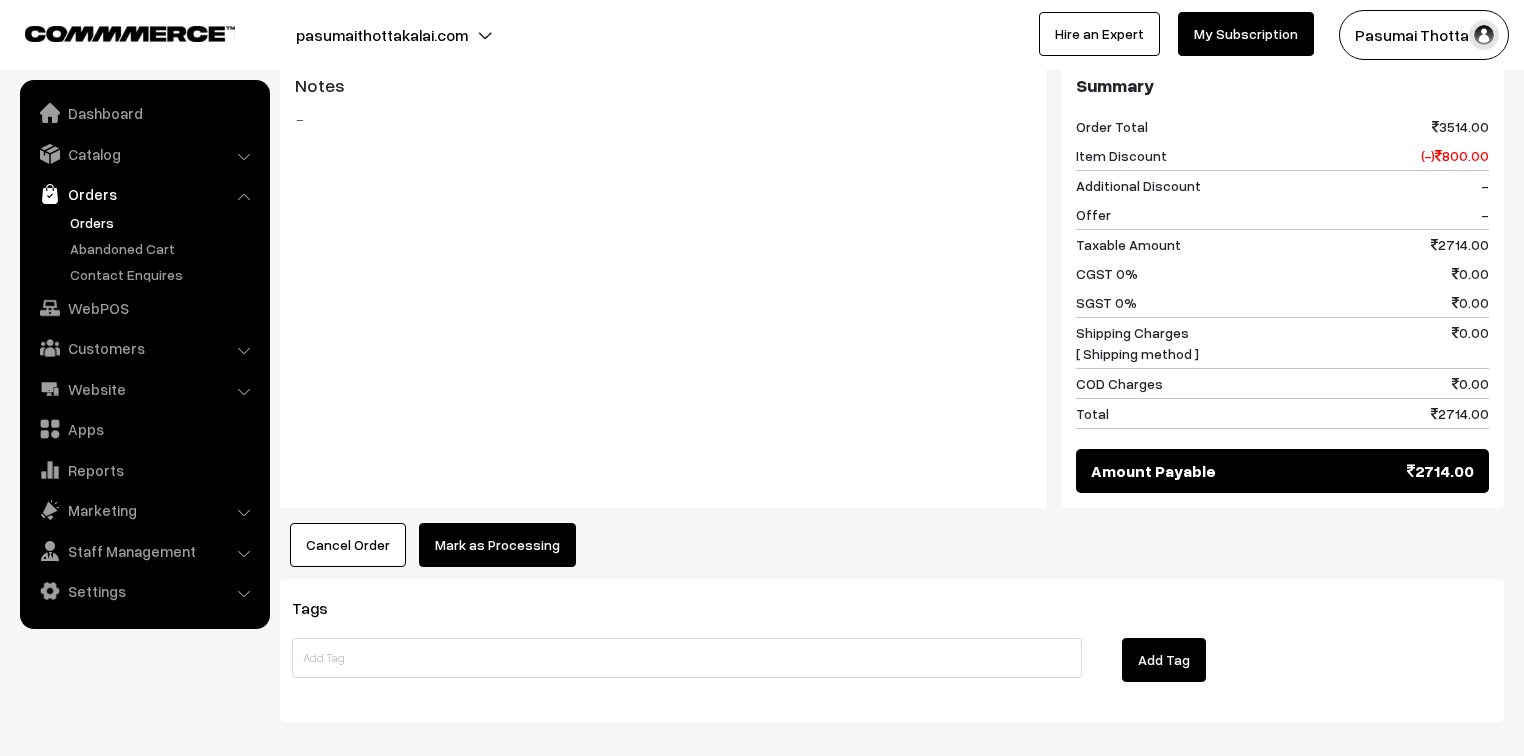 click on "Mark as Processing" at bounding box center (497, 545) 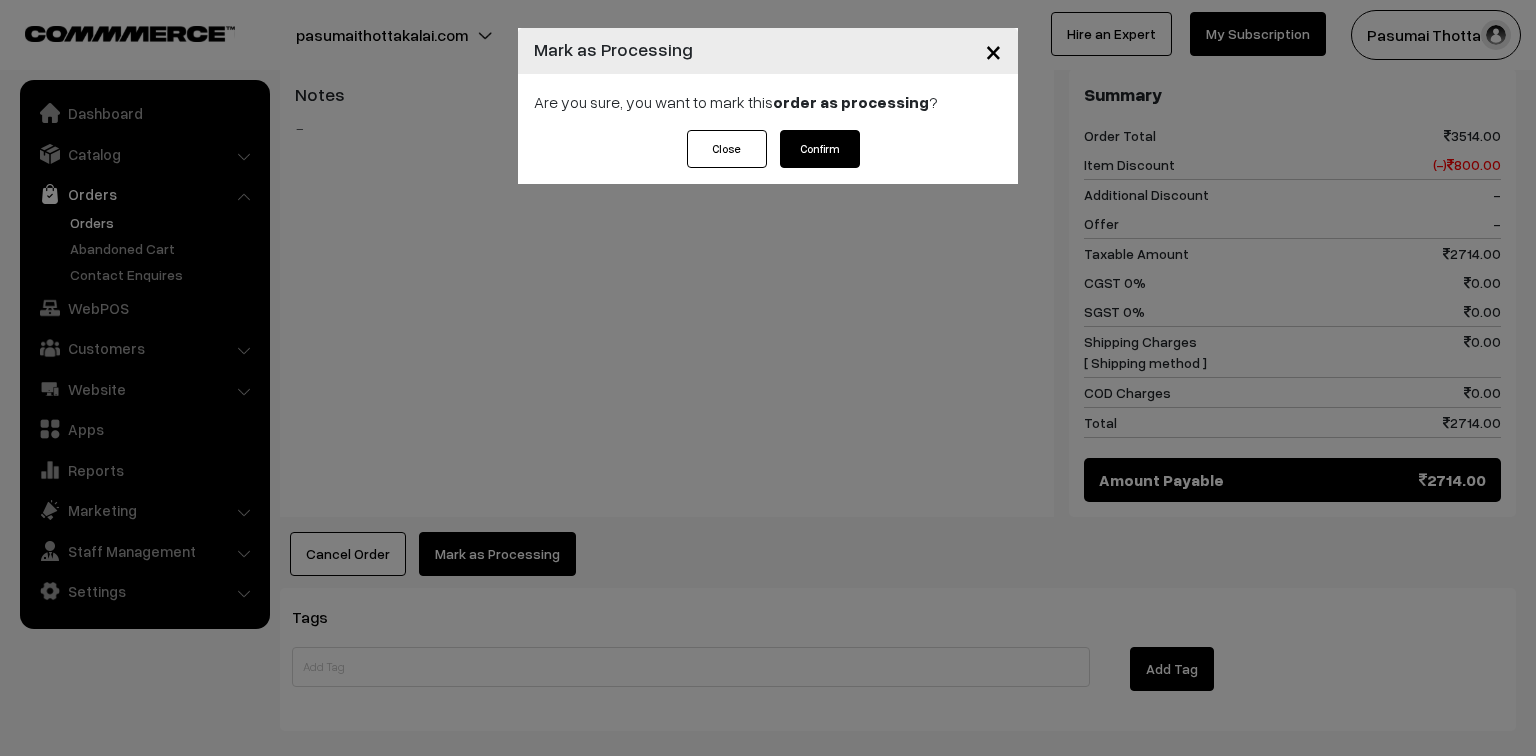 click on "Confirm" at bounding box center [820, 149] 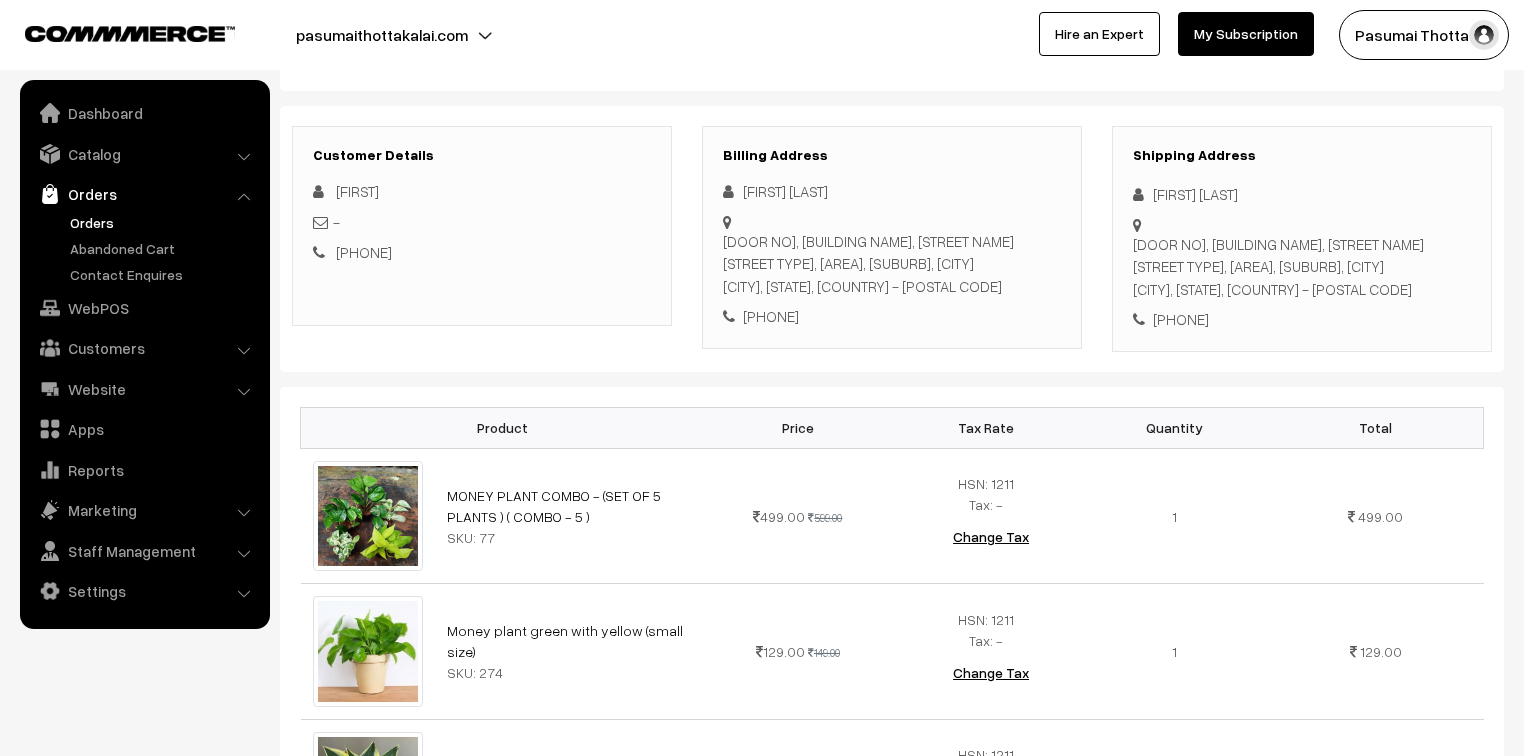 scroll, scrollTop: 240, scrollLeft: 0, axis: vertical 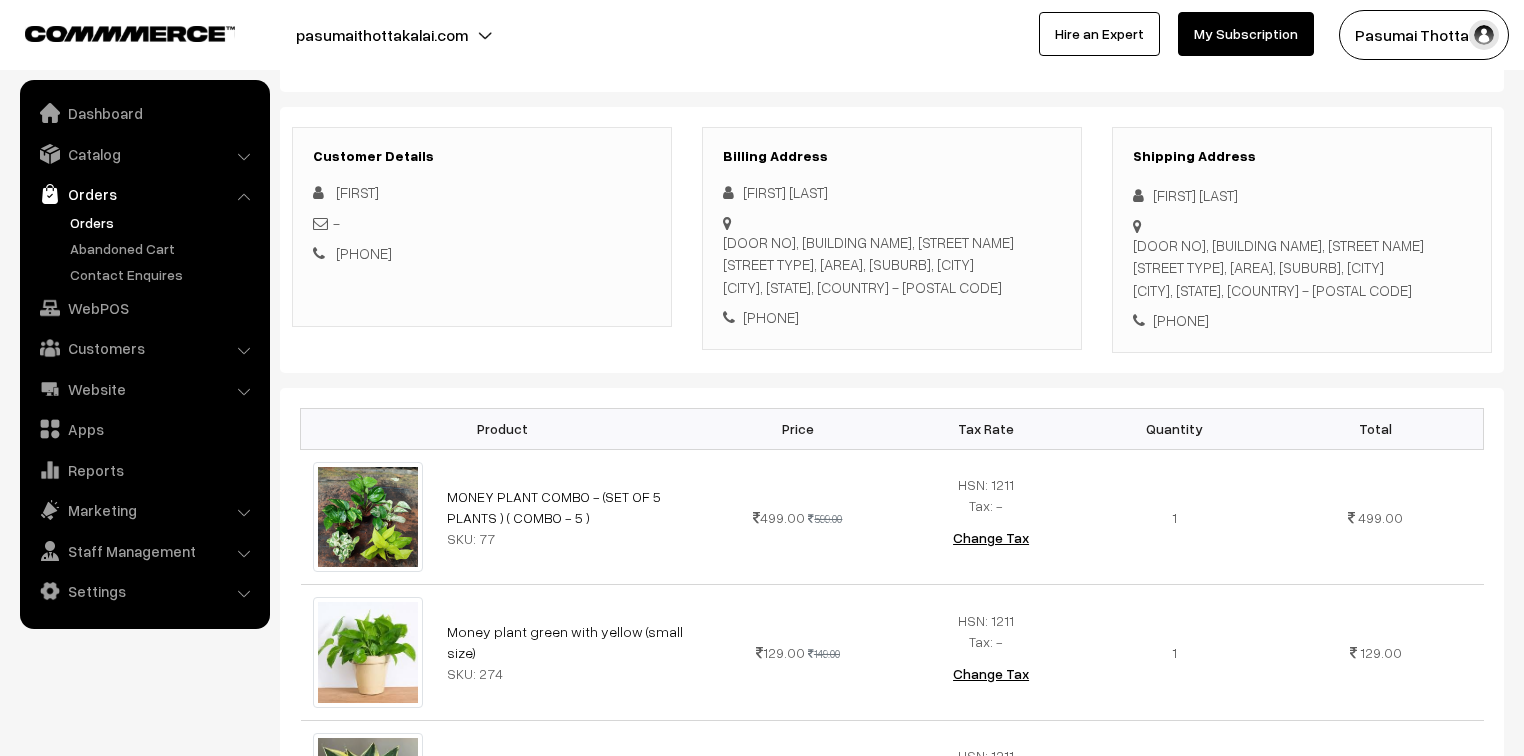 drag, startPoint x: 1149, startPoint y: 194, endPoint x: 1273, endPoint y: 323, distance: 178.93295 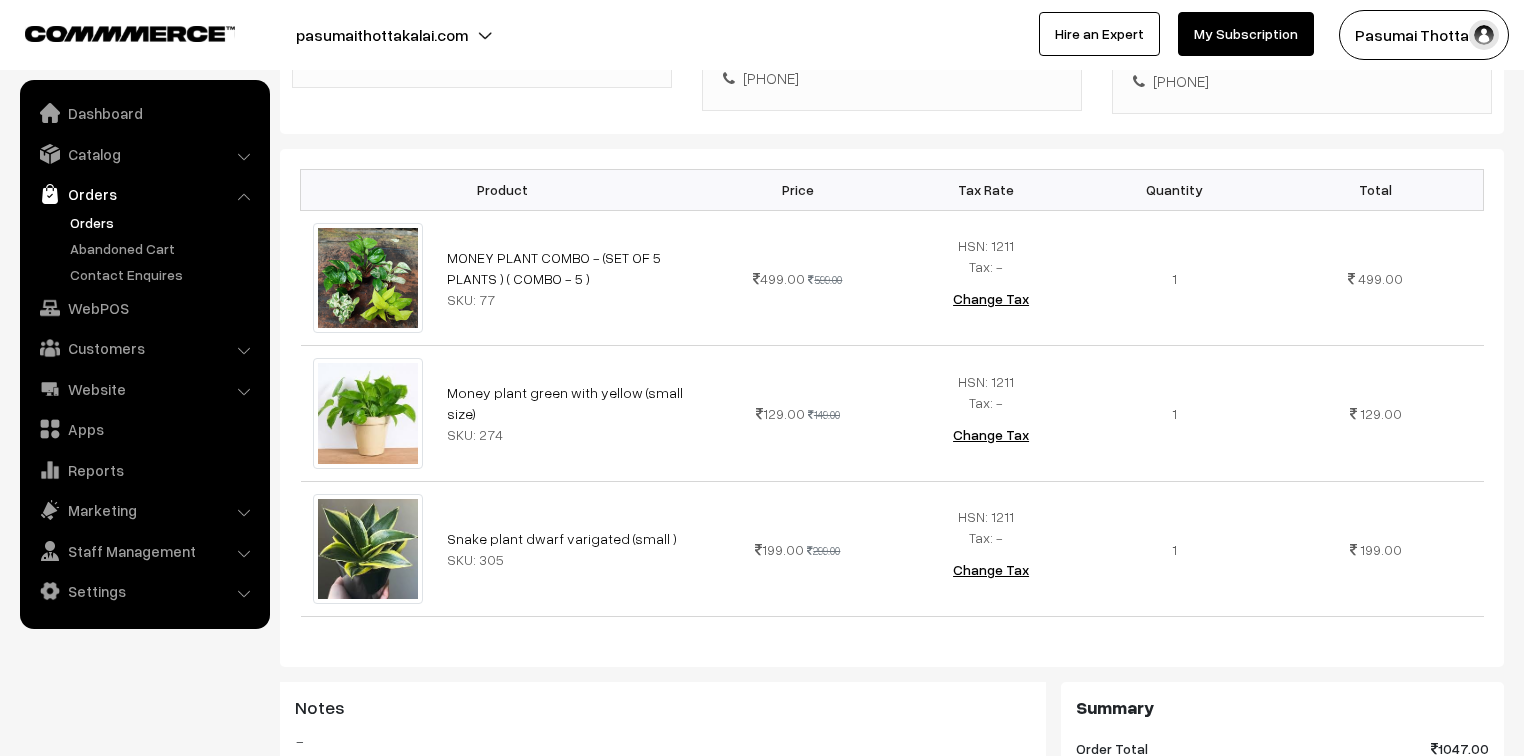 scroll, scrollTop: 480, scrollLeft: 0, axis: vertical 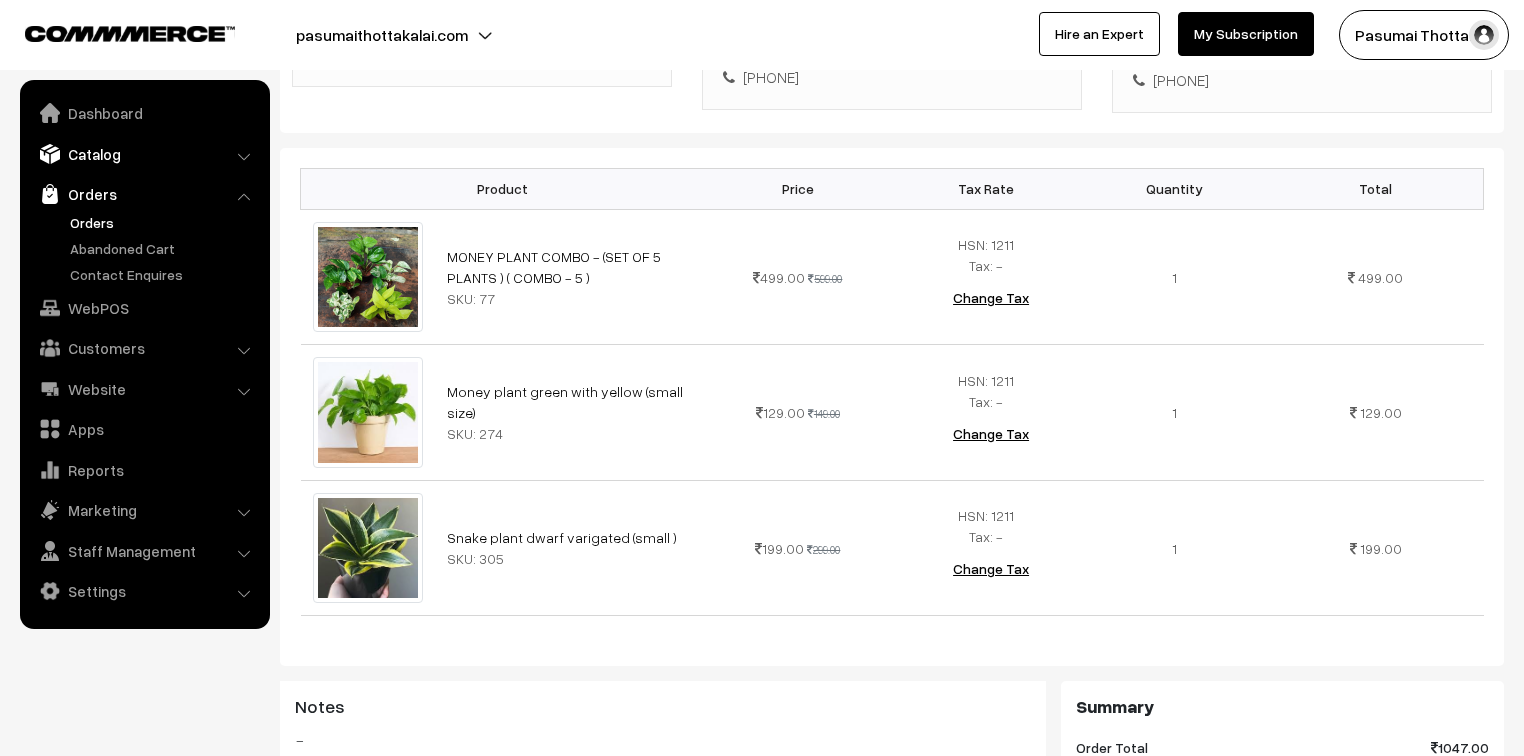 click on "Catalog" at bounding box center (144, 154) 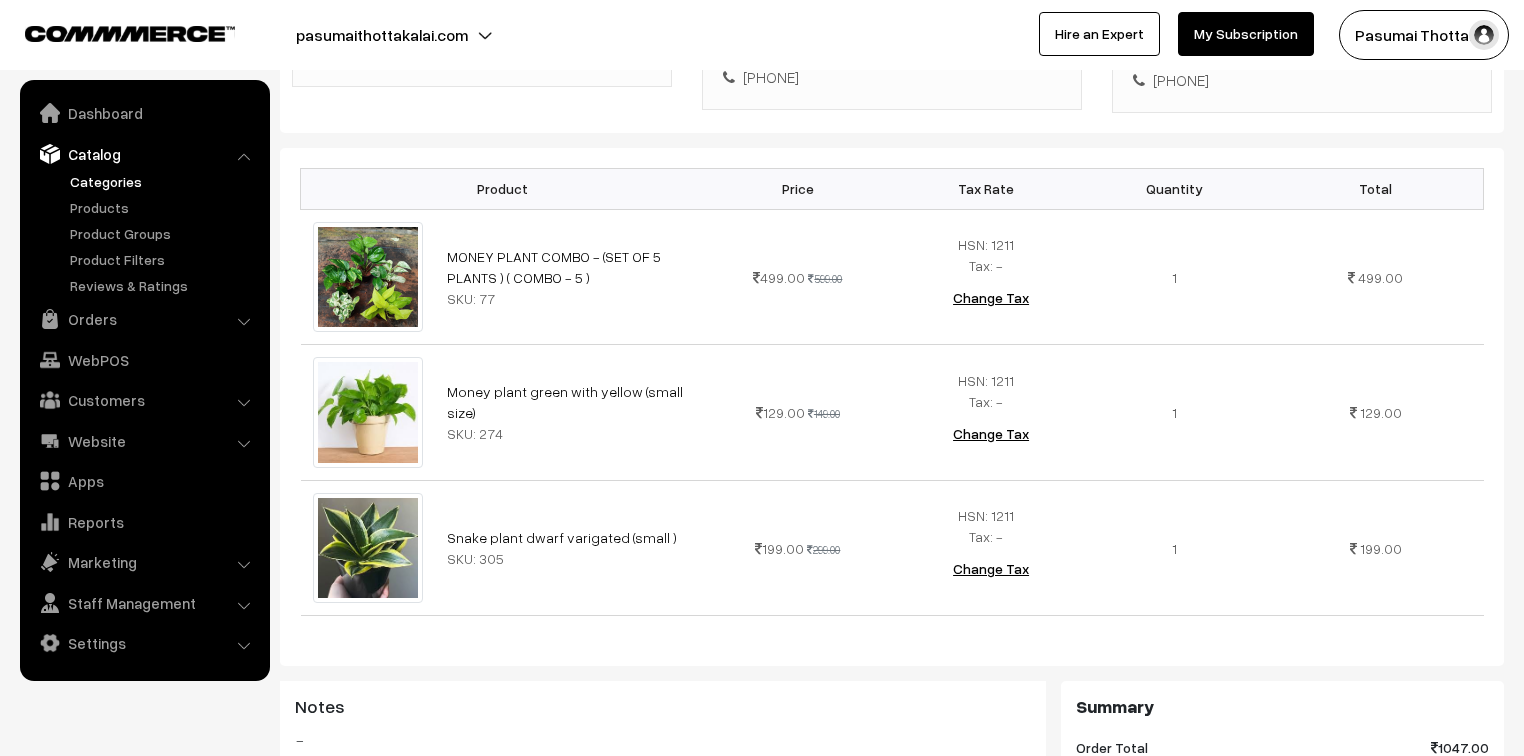 click on "Categories" at bounding box center [164, 181] 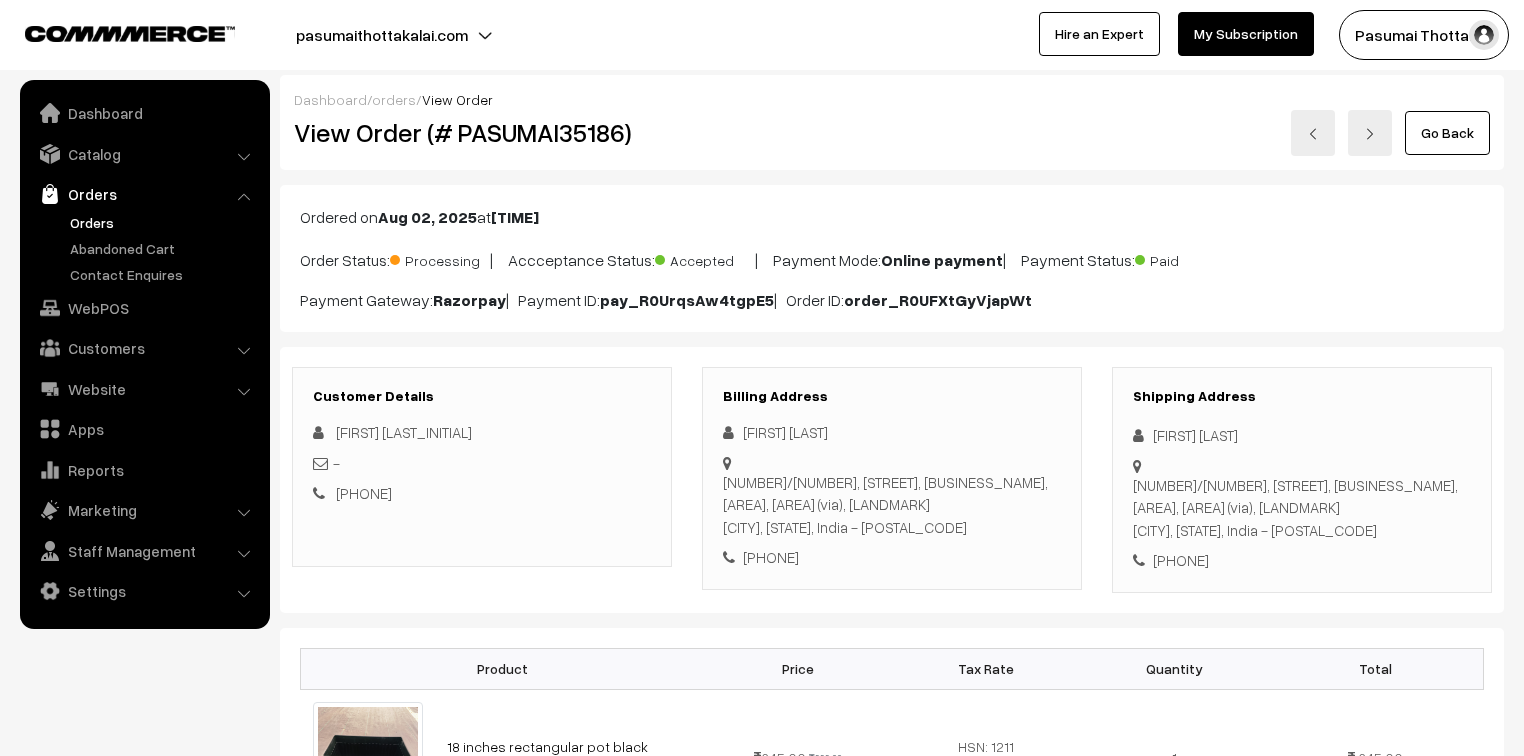 scroll, scrollTop: 0, scrollLeft: 0, axis: both 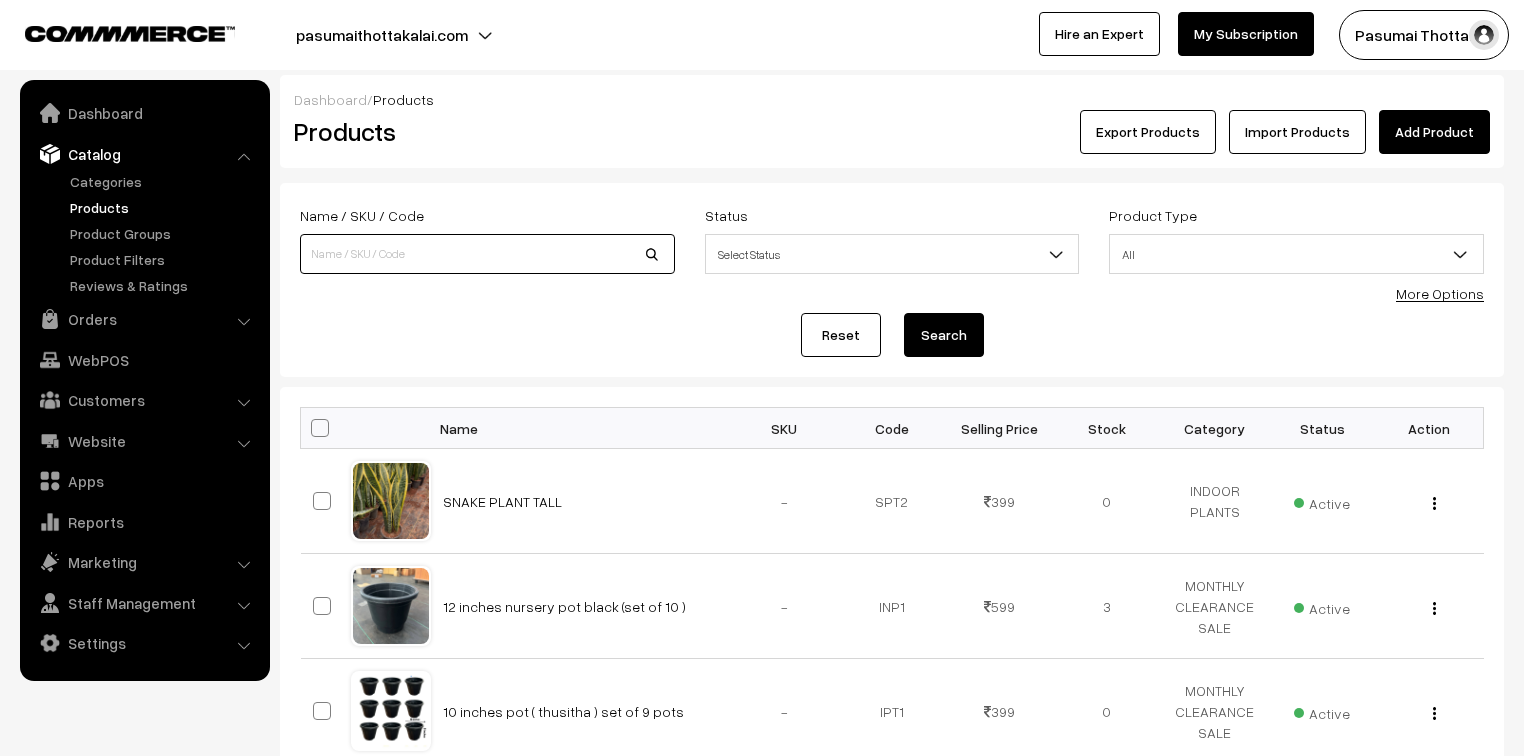 click at bounding box center [487, 254] 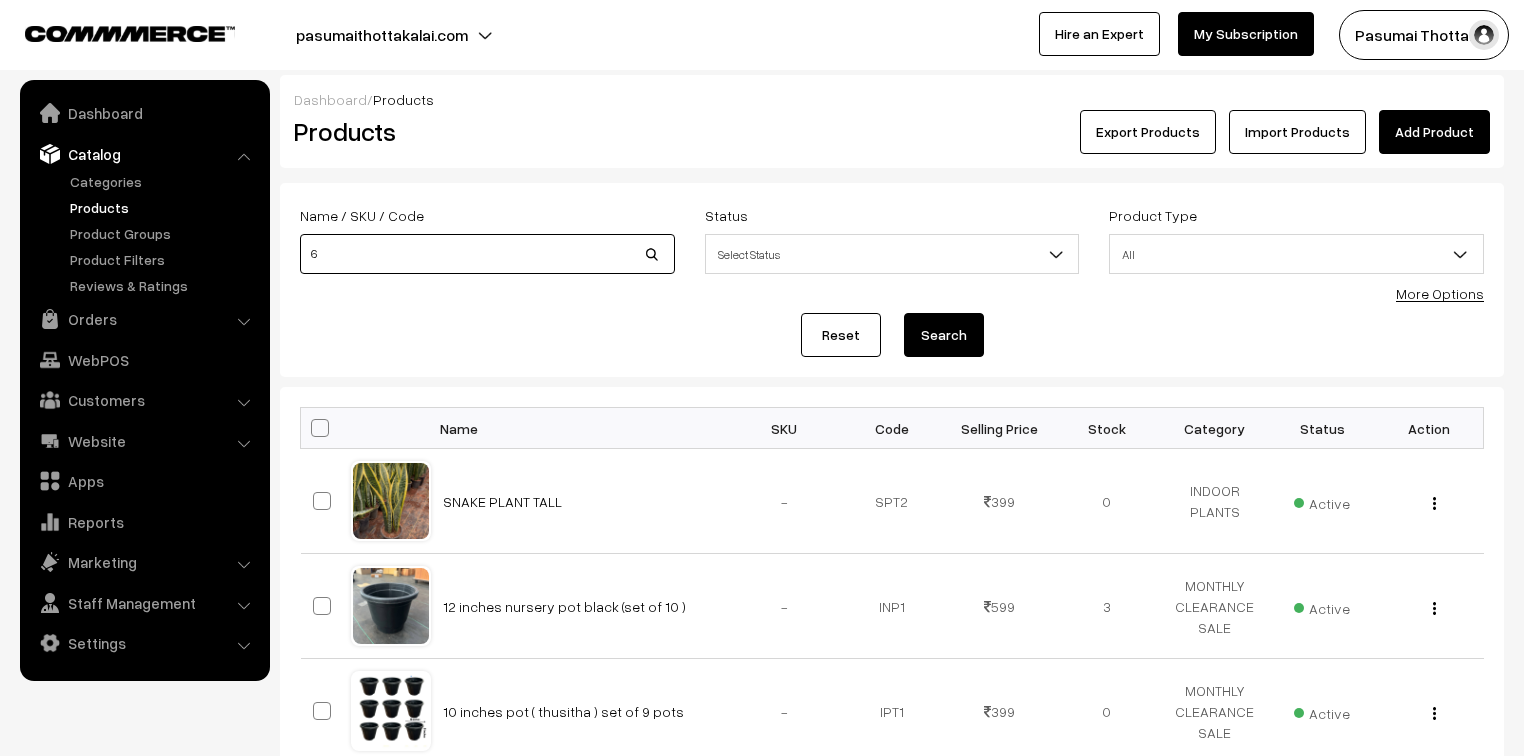 type on "6" 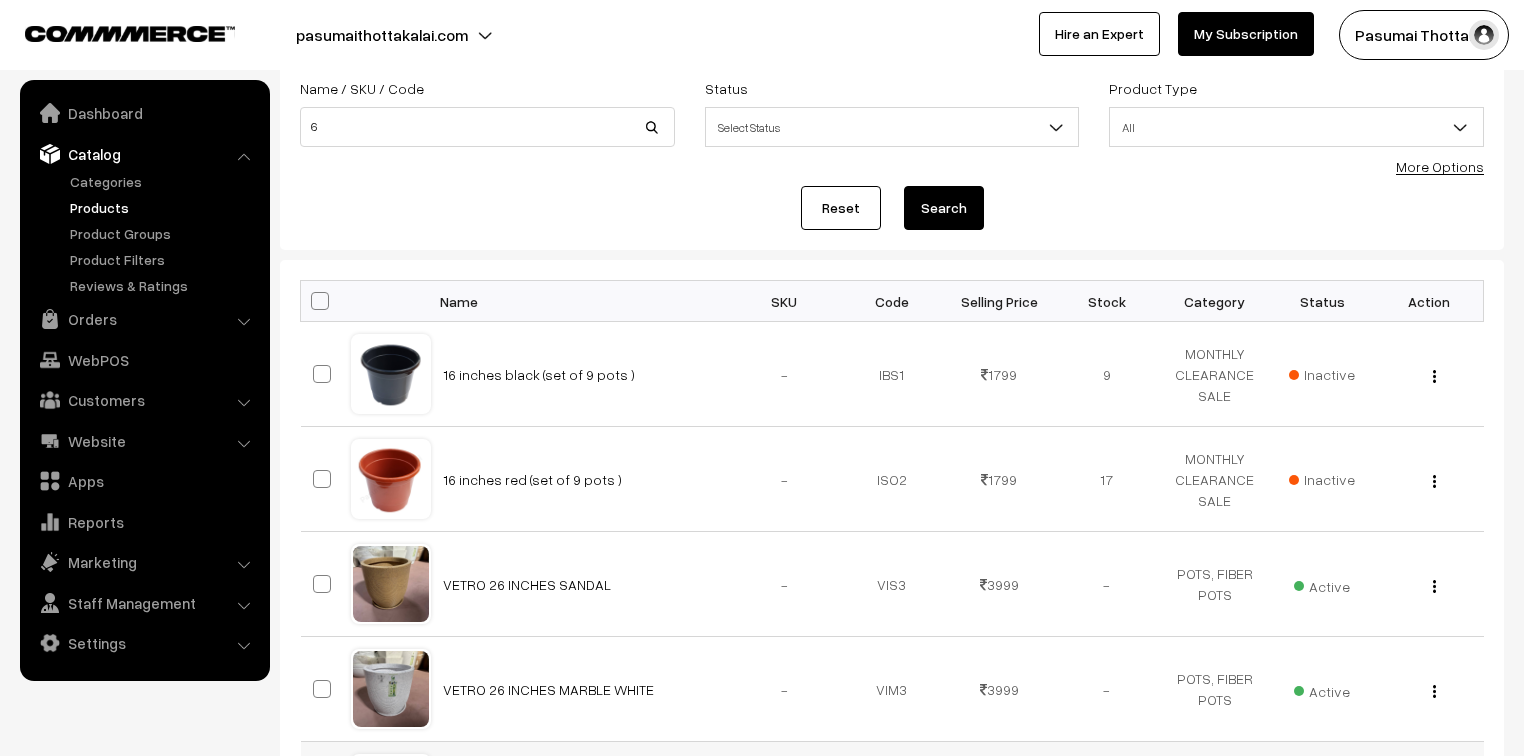 scroll, scrollTop: 0, scrollLeft: 0, axis: both 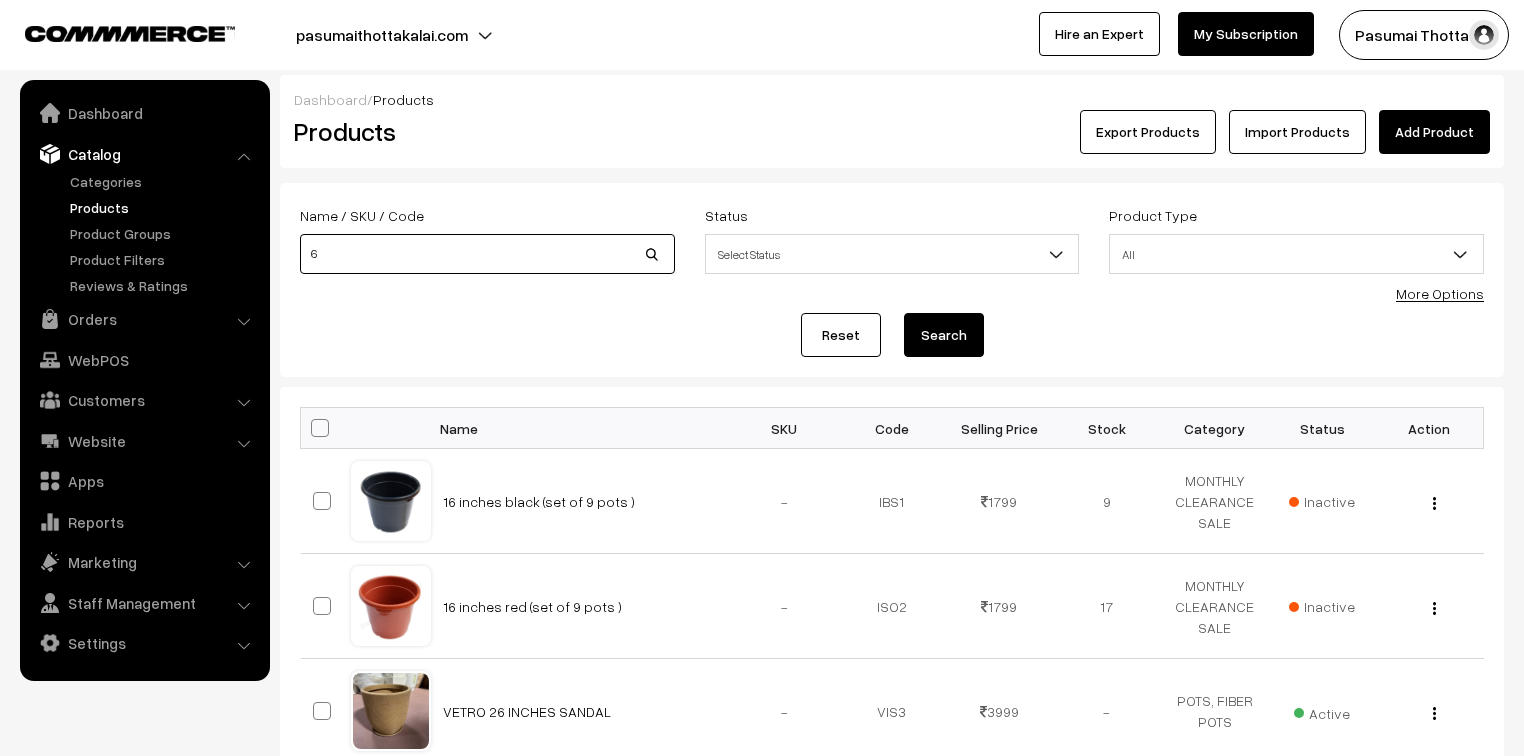 drag, startPoint x: 371, startPoint y: 254, endPoint x: 268, endPoint y: 254, distance: 103 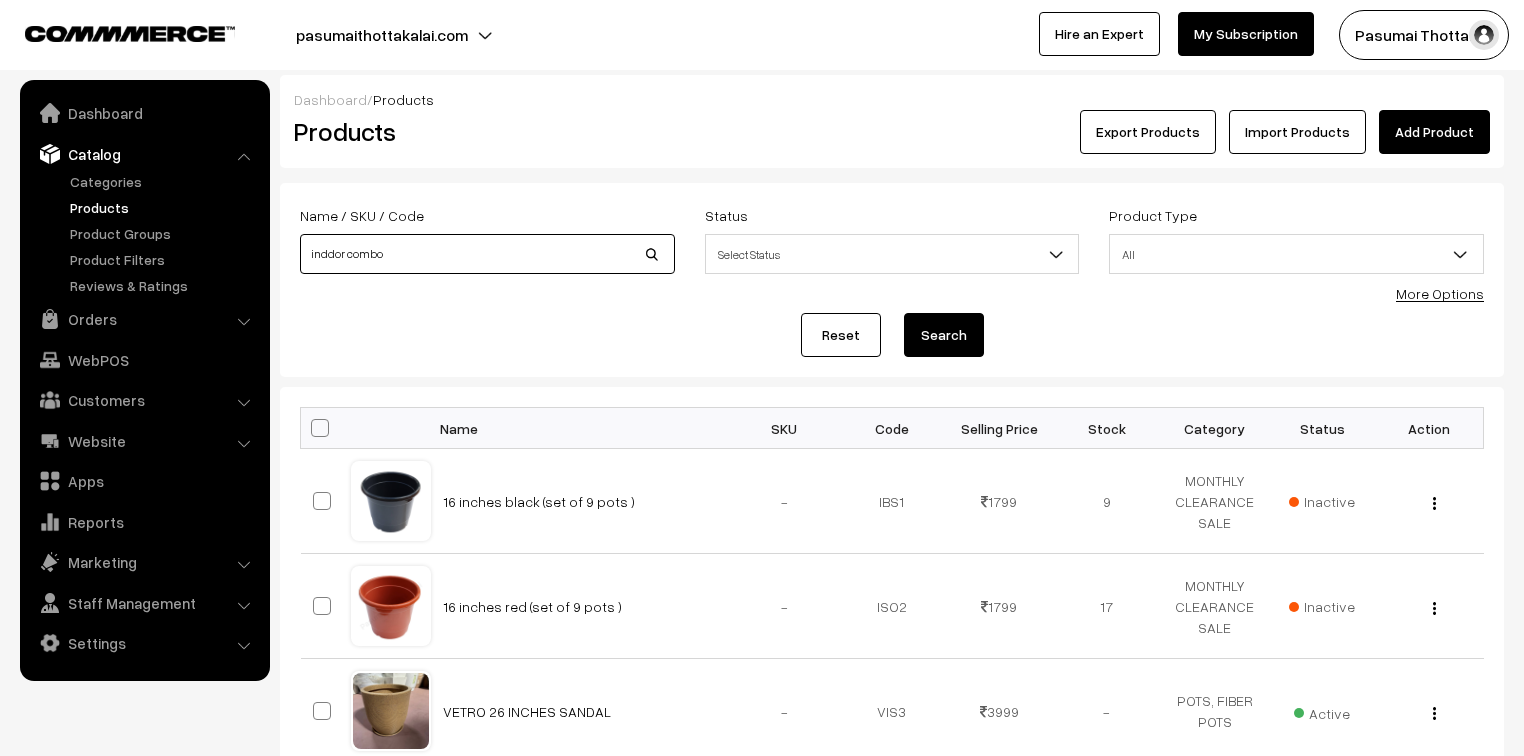 type on "inddor combo" 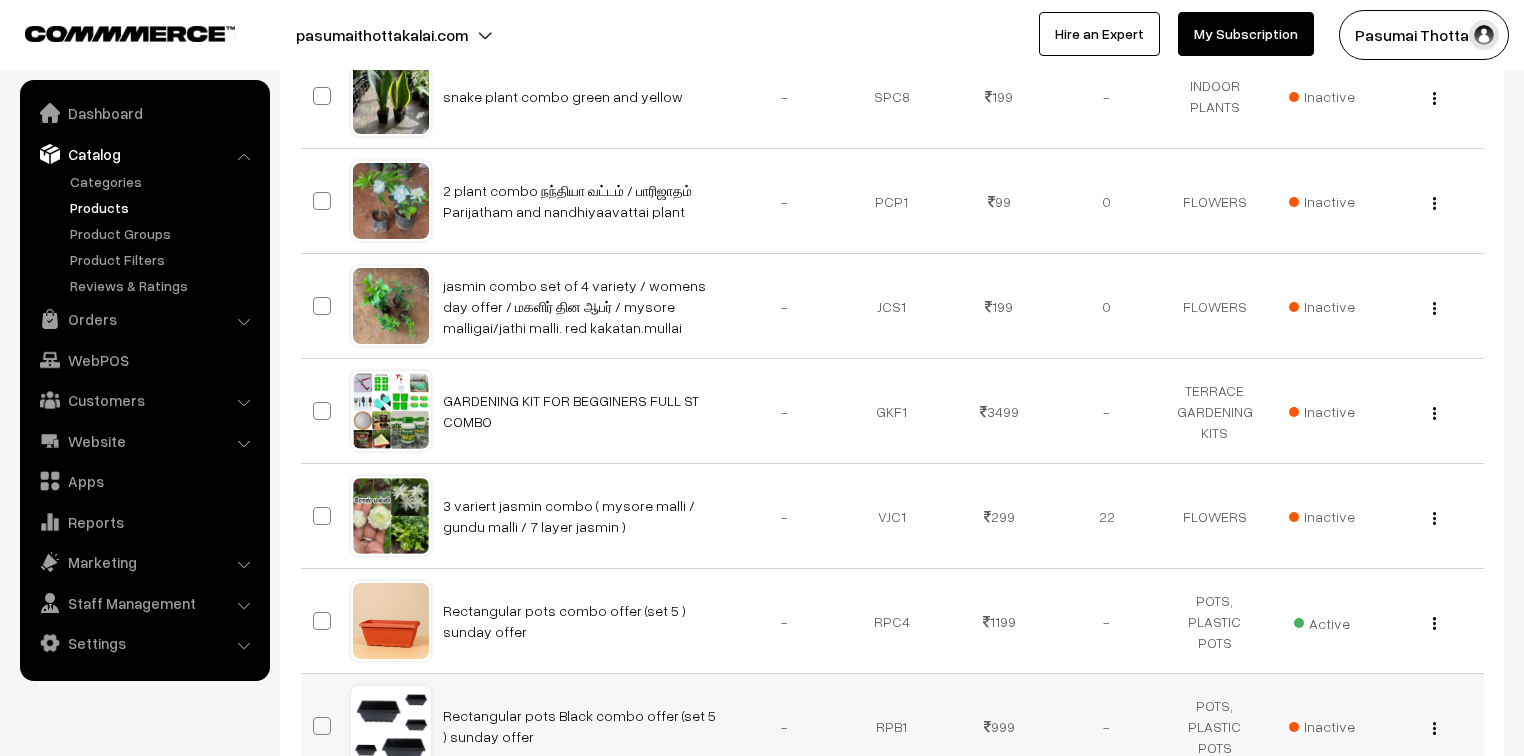 scroll, scrollTop: 991, scrollLeft: 0, axis: vertical 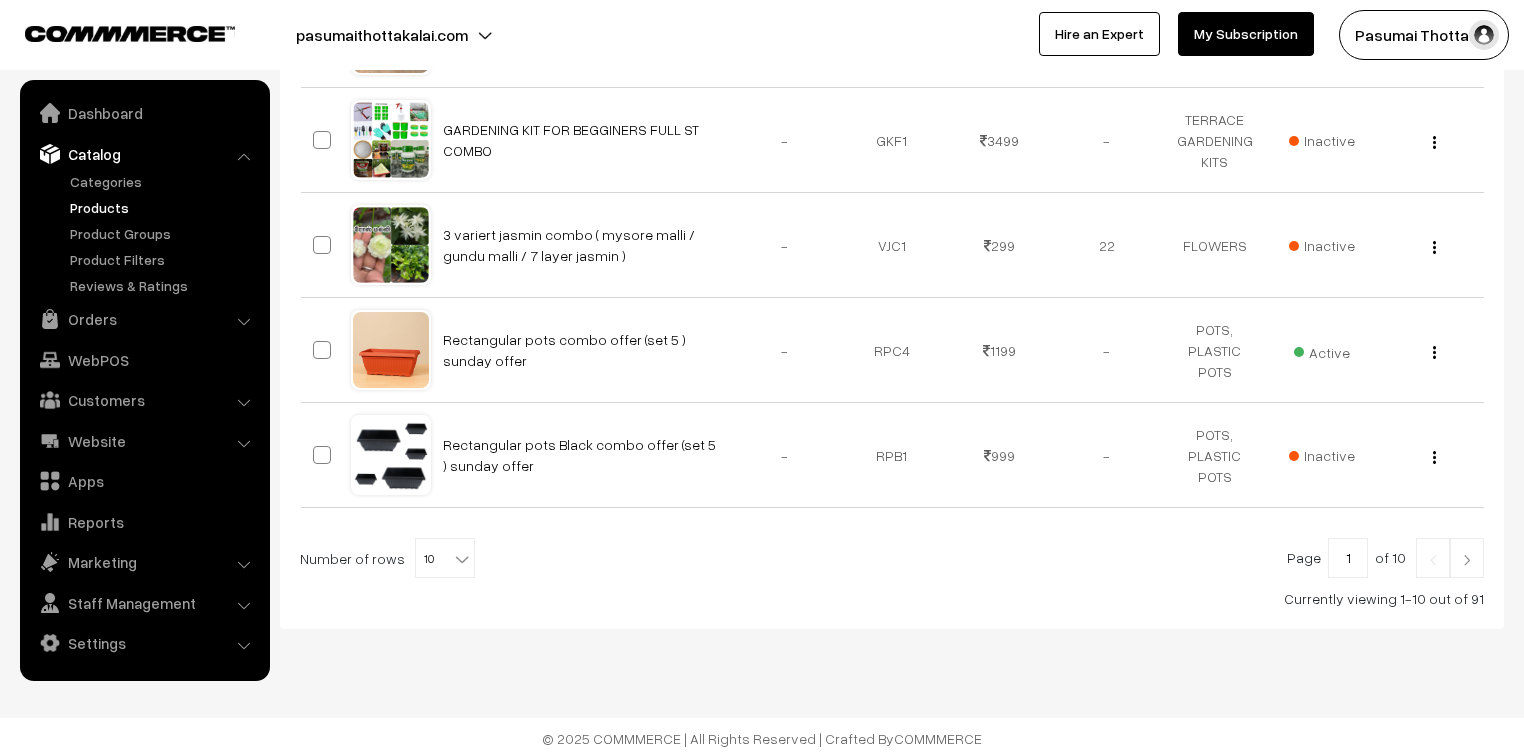 click at bounding box center (462, 559) 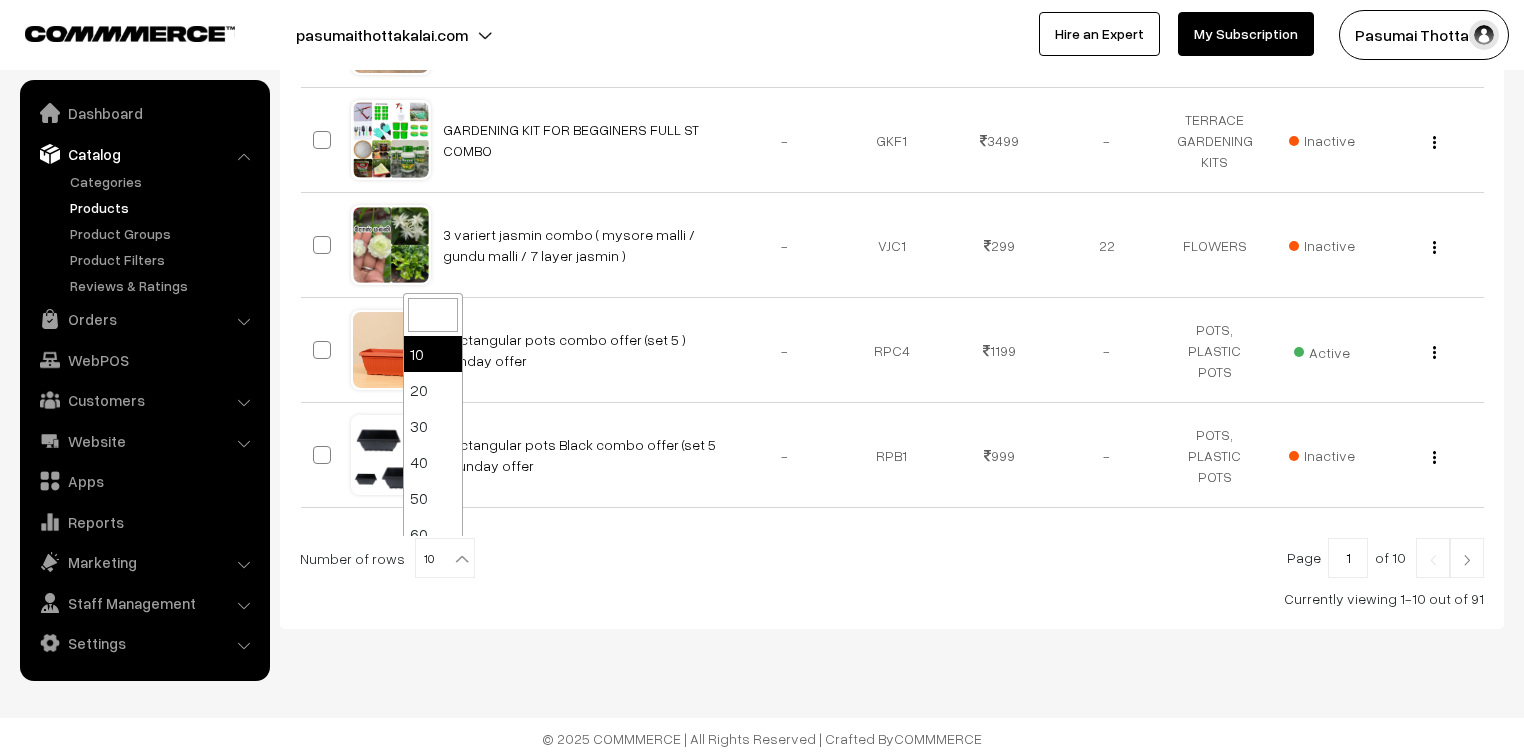 scroll, scrollTop: 160, scrollLeft: 0, axis: vertical 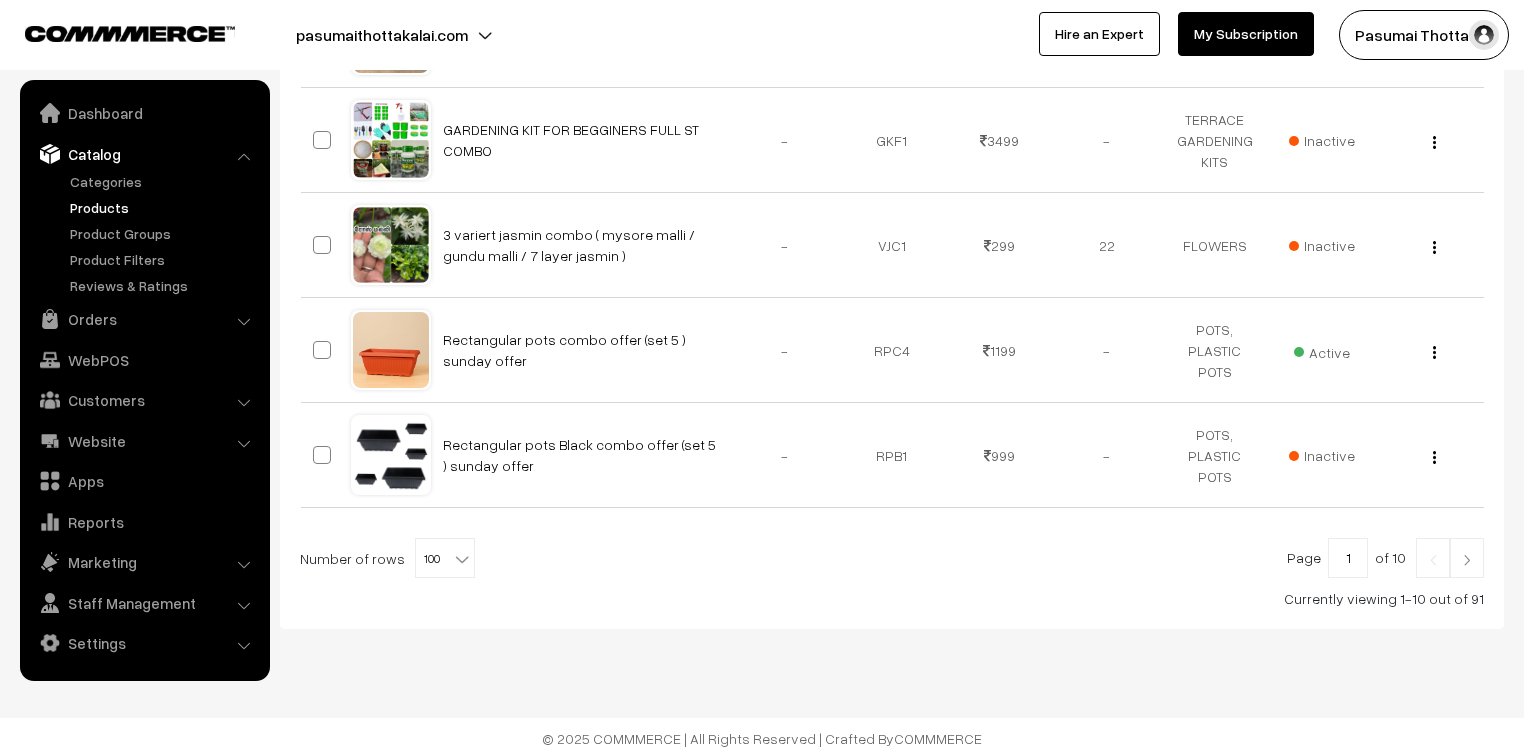 select on "100" 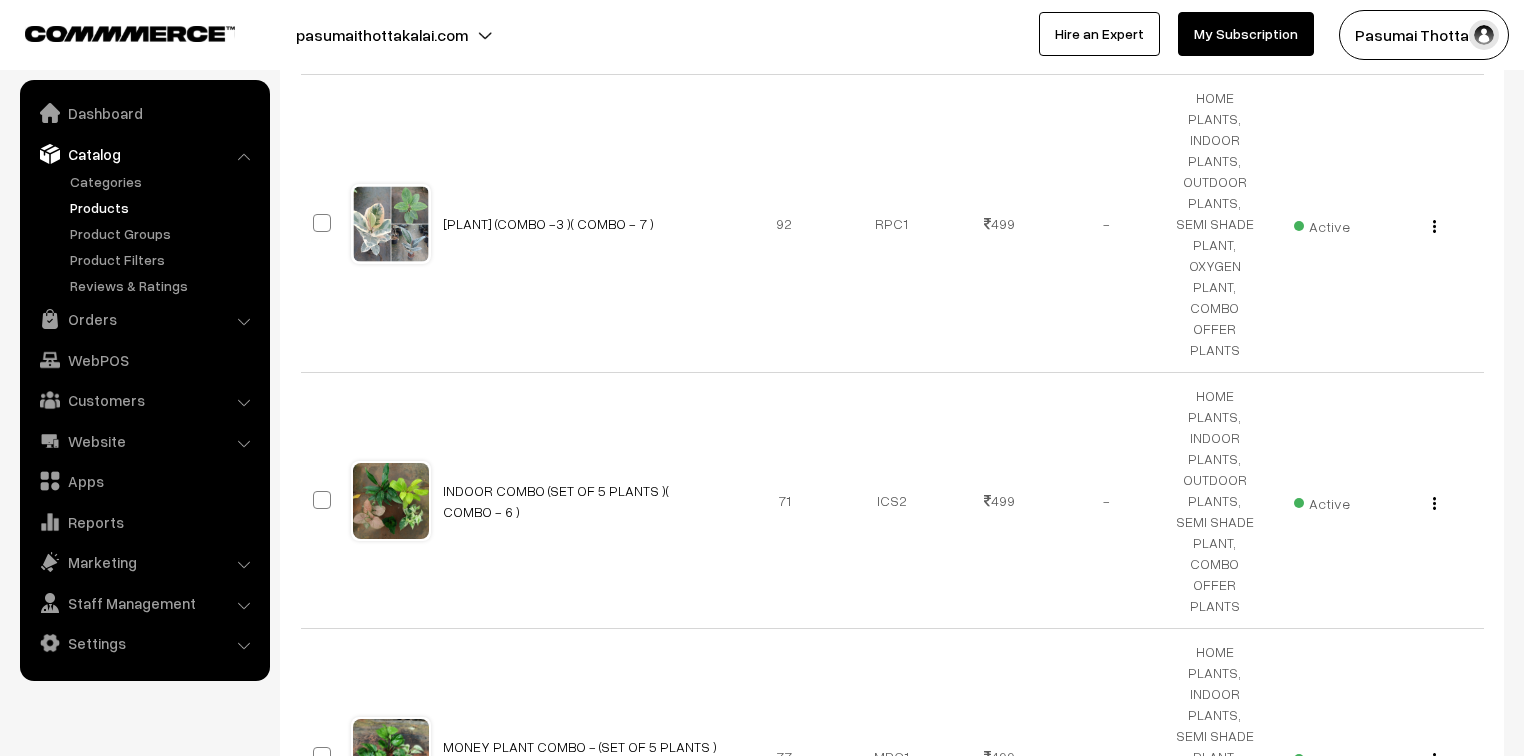 scroll, scrollTop: 18424, scrollLeft: 0, axis: vertical 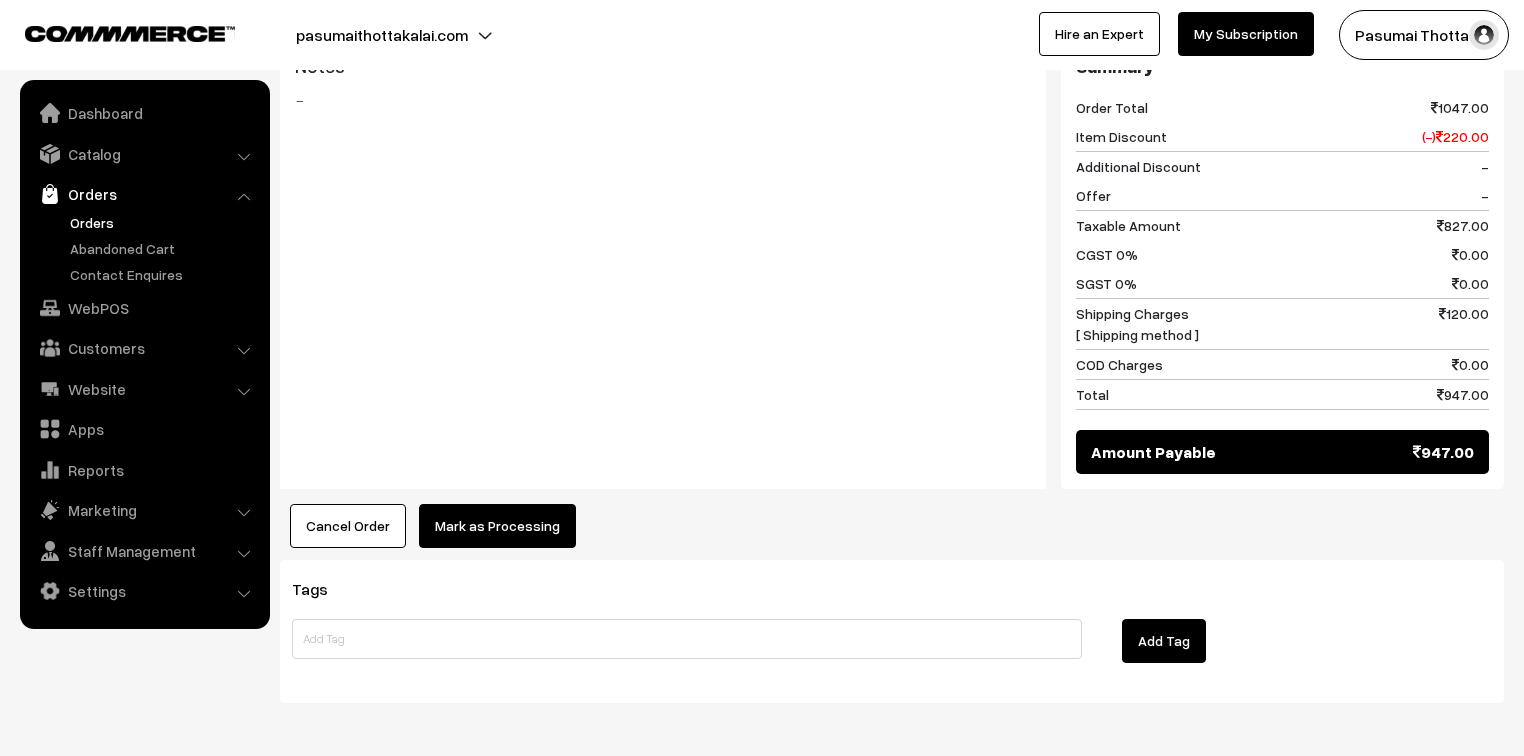 click on "Mark as Processing" at bounding box center [497, 526] 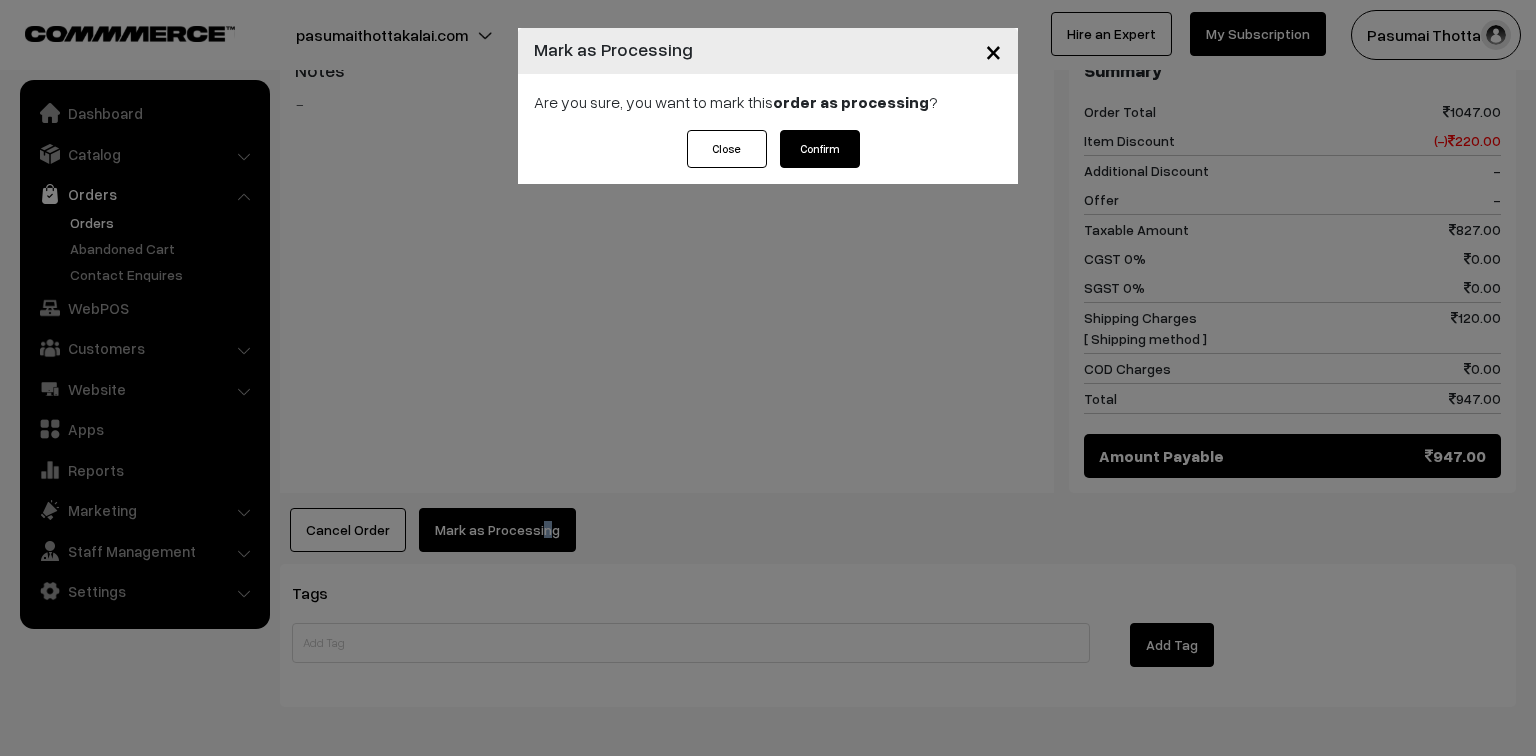 click on "Confirm" at bounding box center [820, 149] 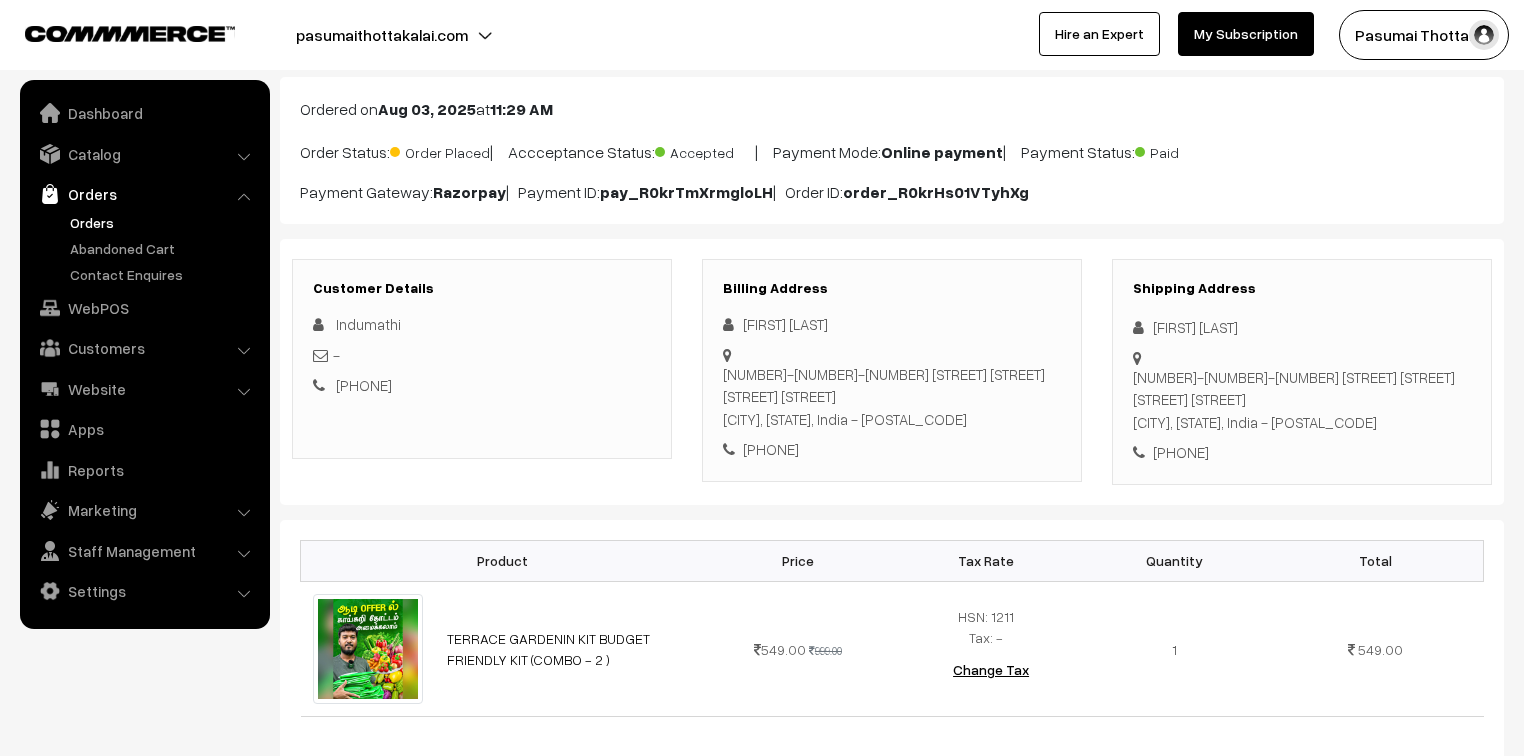 scroll, scrollTop: 240, scrollLeft: 0, axis: vertical 